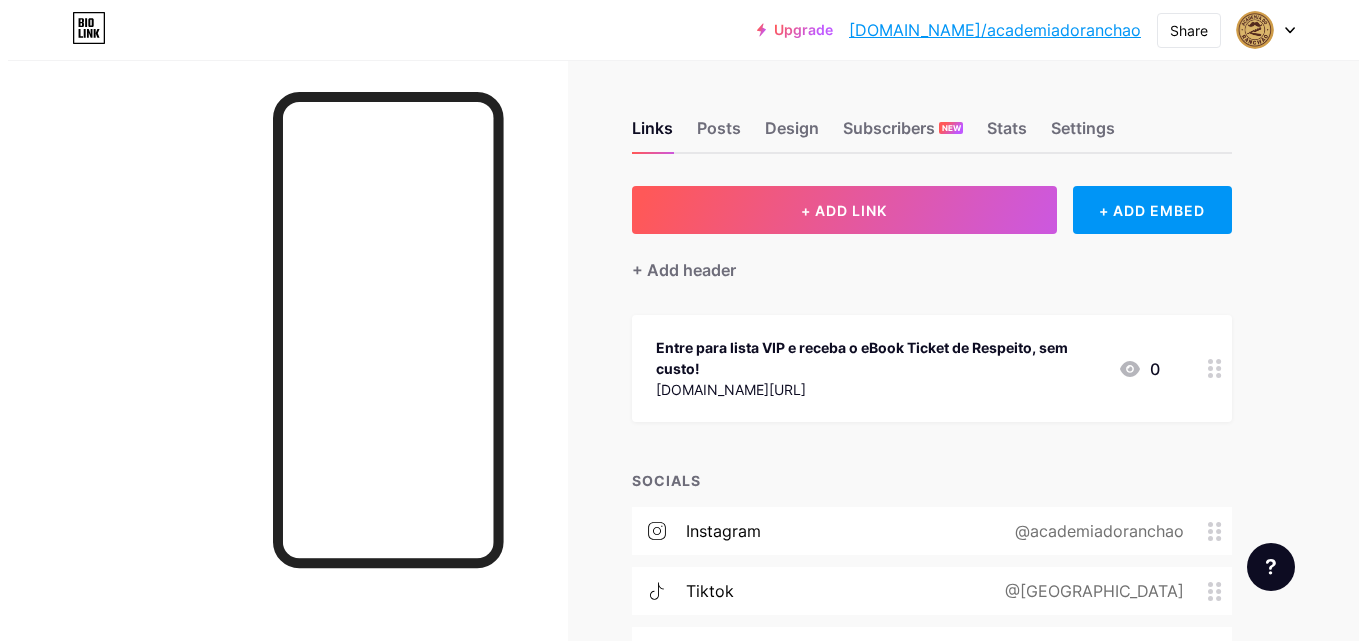 scroll, scrollTop: 100, scrollLeft: 0, axis: vertical 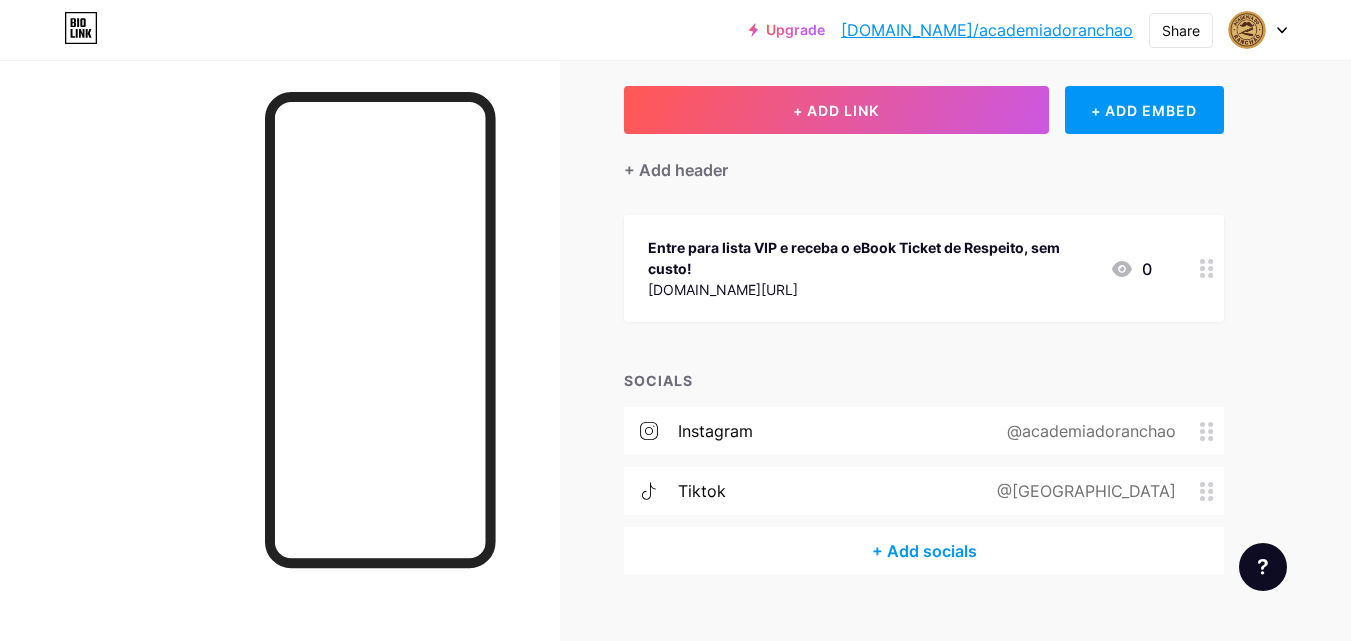 click at bounding box center [1207, 268] 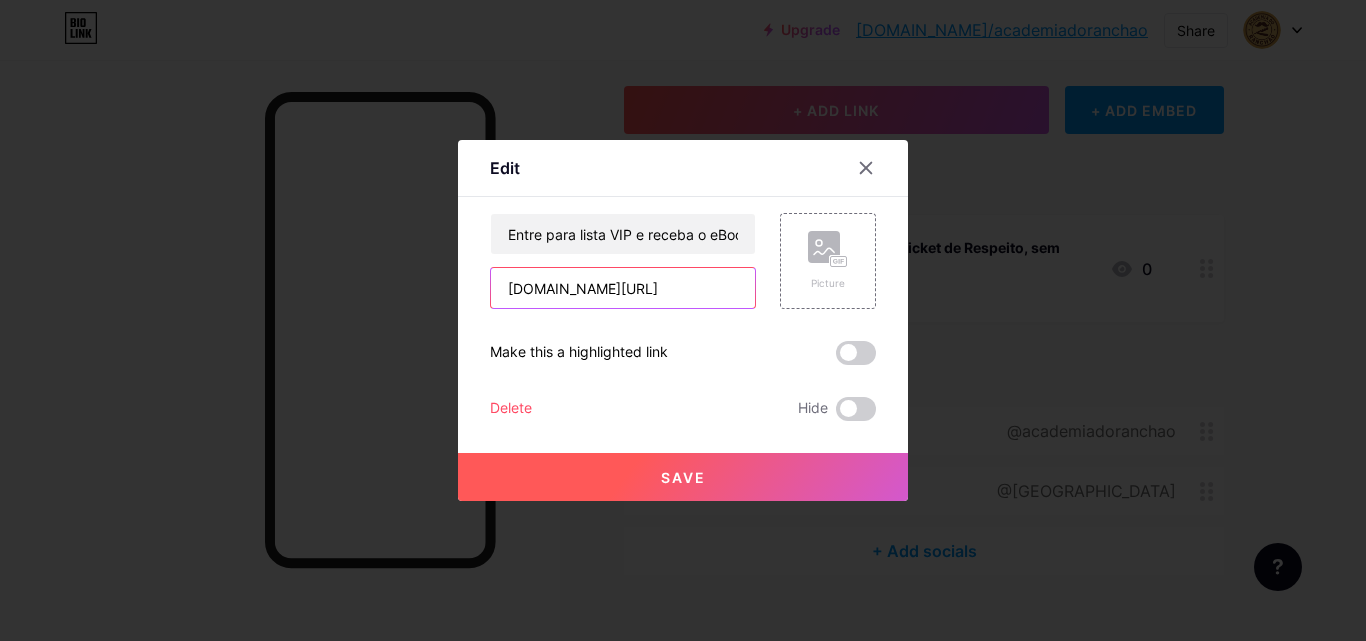 drag, startPoint x: 638, startPoint y: 292, endPoint x: 418, endPoint y: 300, distance: 220.1454 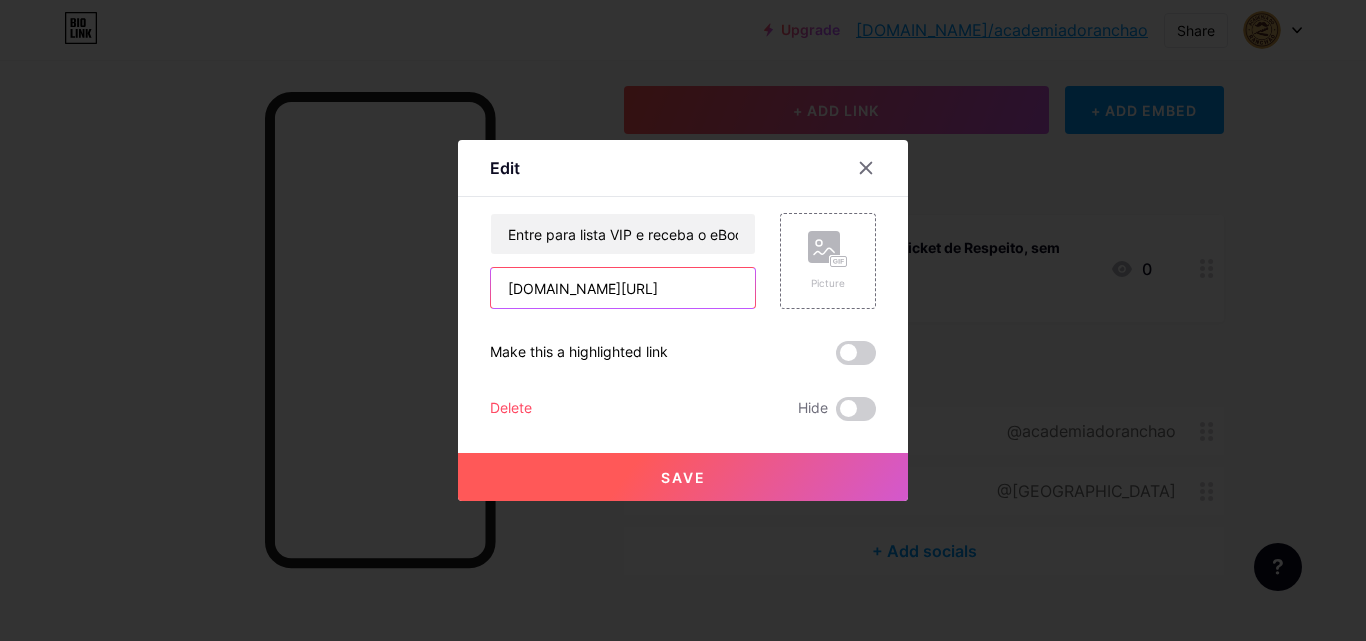 paste on "[URL][DOMAIN_NAME]" 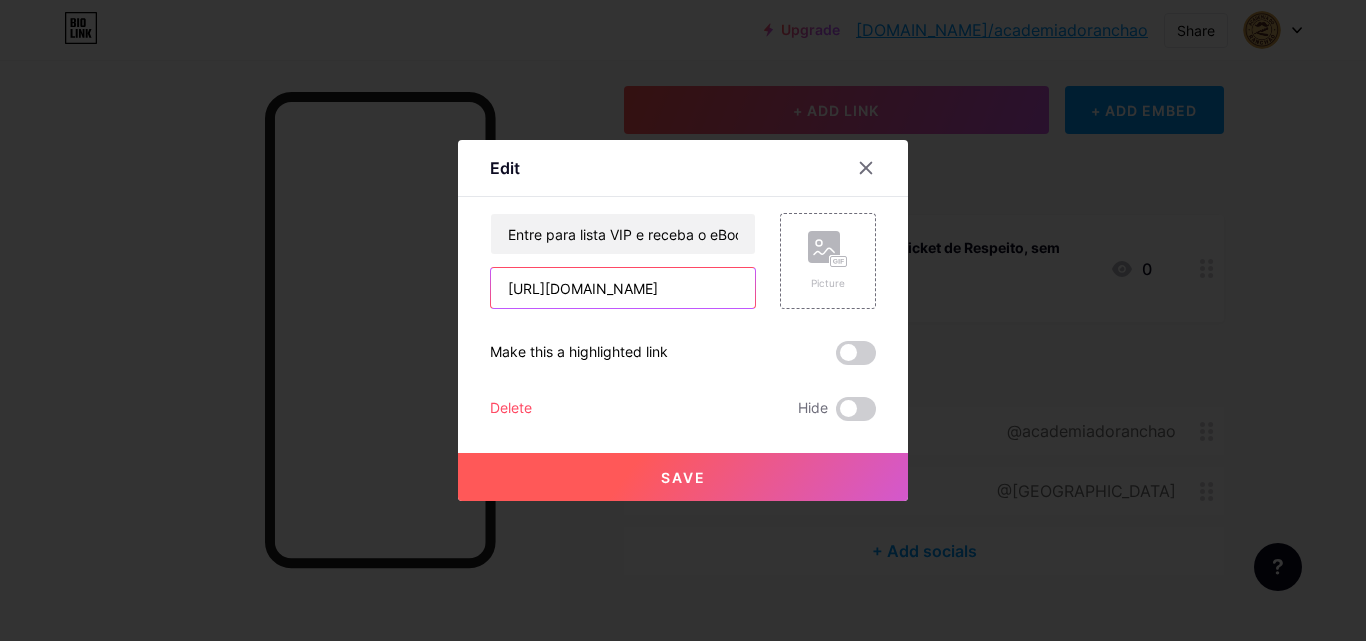 scroll, scrollTop: 0, scrollLeft: 16, axis: horizontal 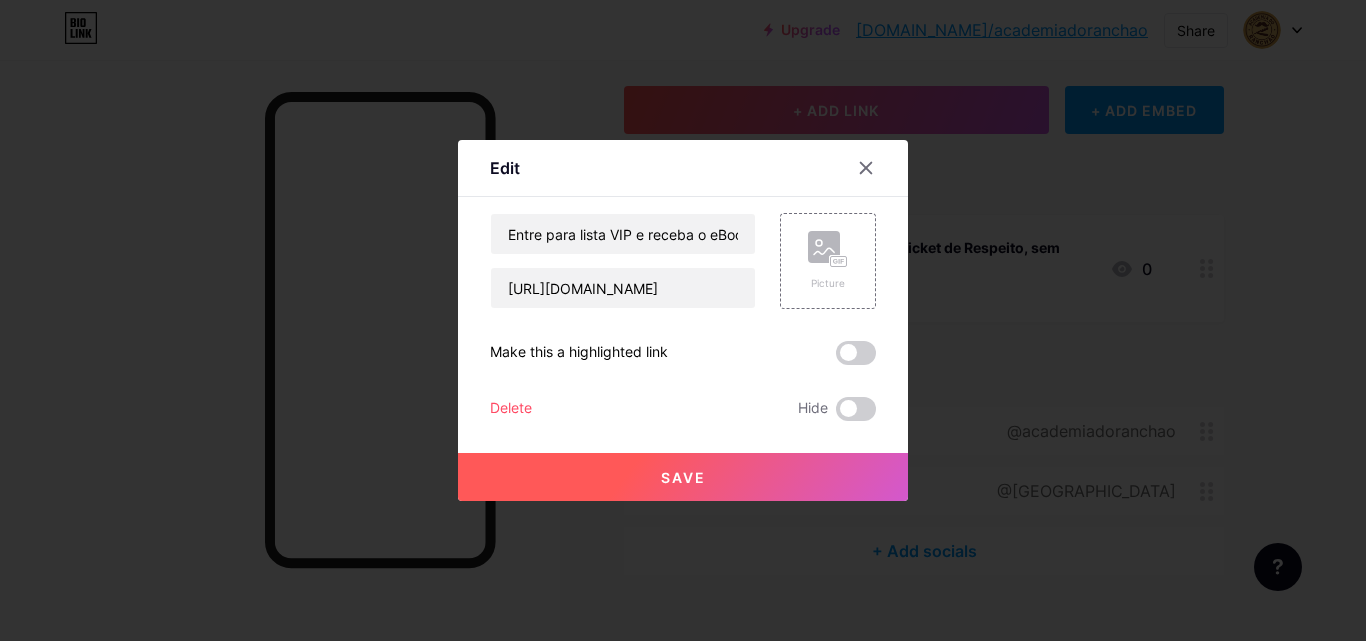 click on "Entre para lista VIP e receba o eBook Ticket de Respeito, sem custo!     [URL][DOMAIN_NAME]                     Picture
Make this a highlighted link
Delete
Hide         Save" at bounding box center (683, 317) 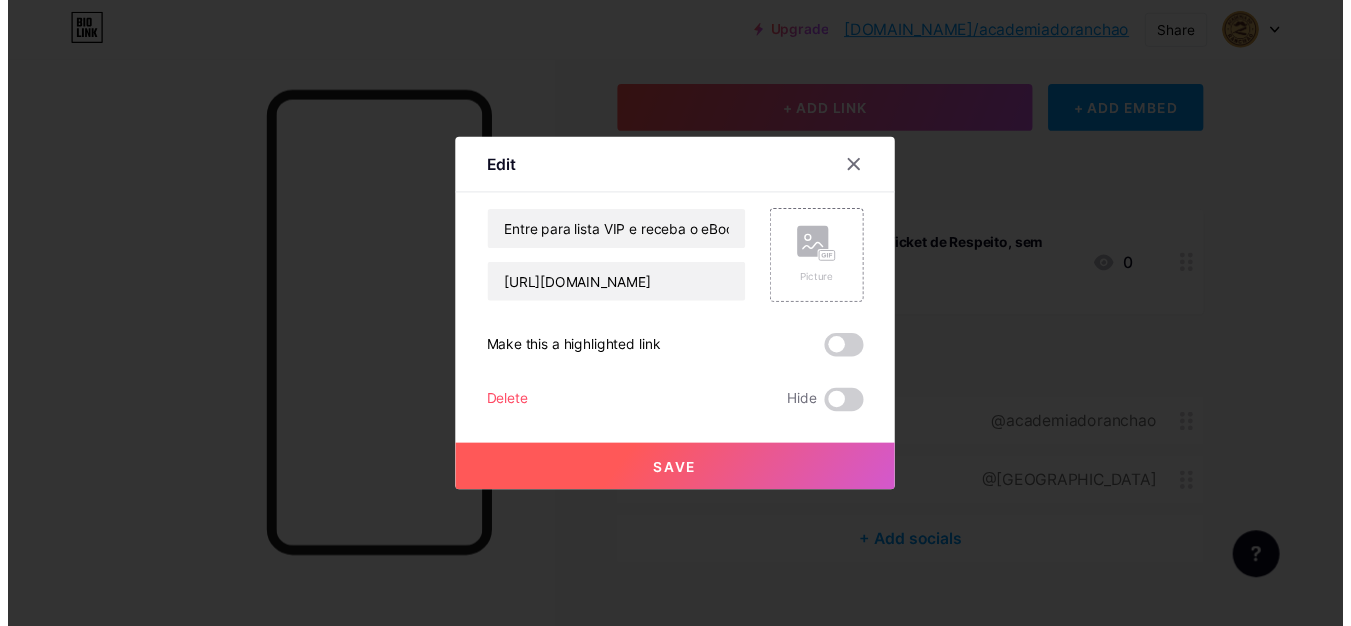 scroll, scrollTop: 0, scrollLeft: 0, axis: both 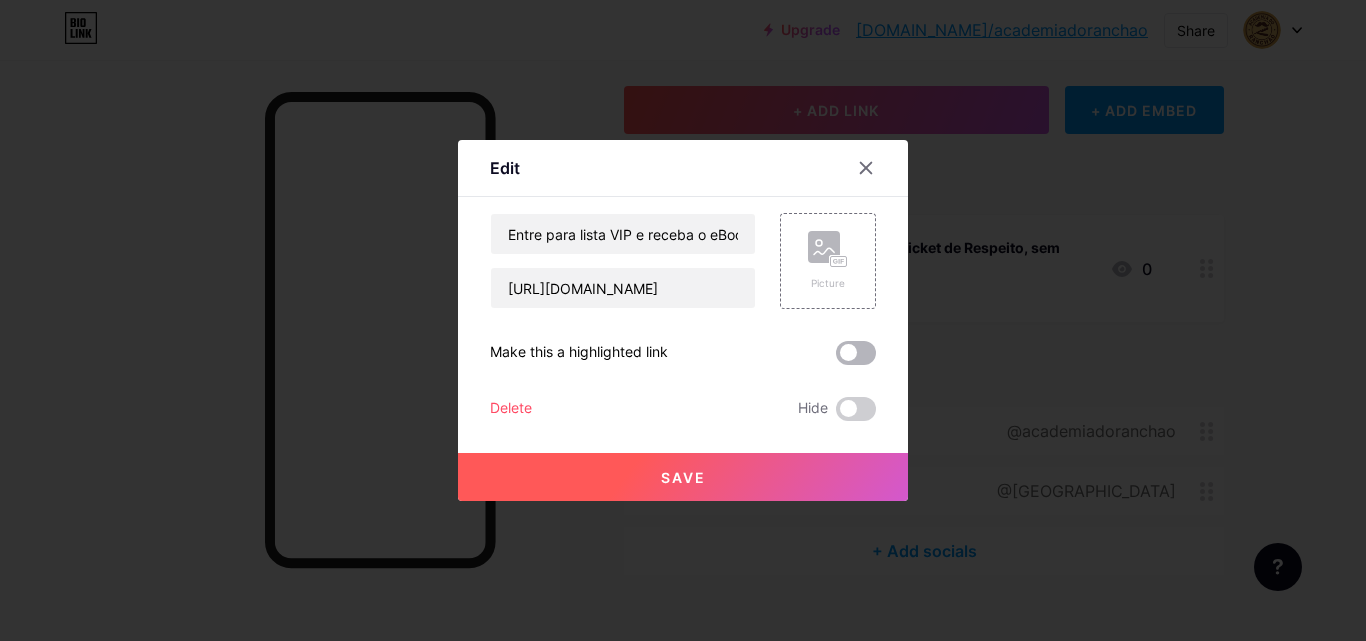 click at bounding box center (856, 353) 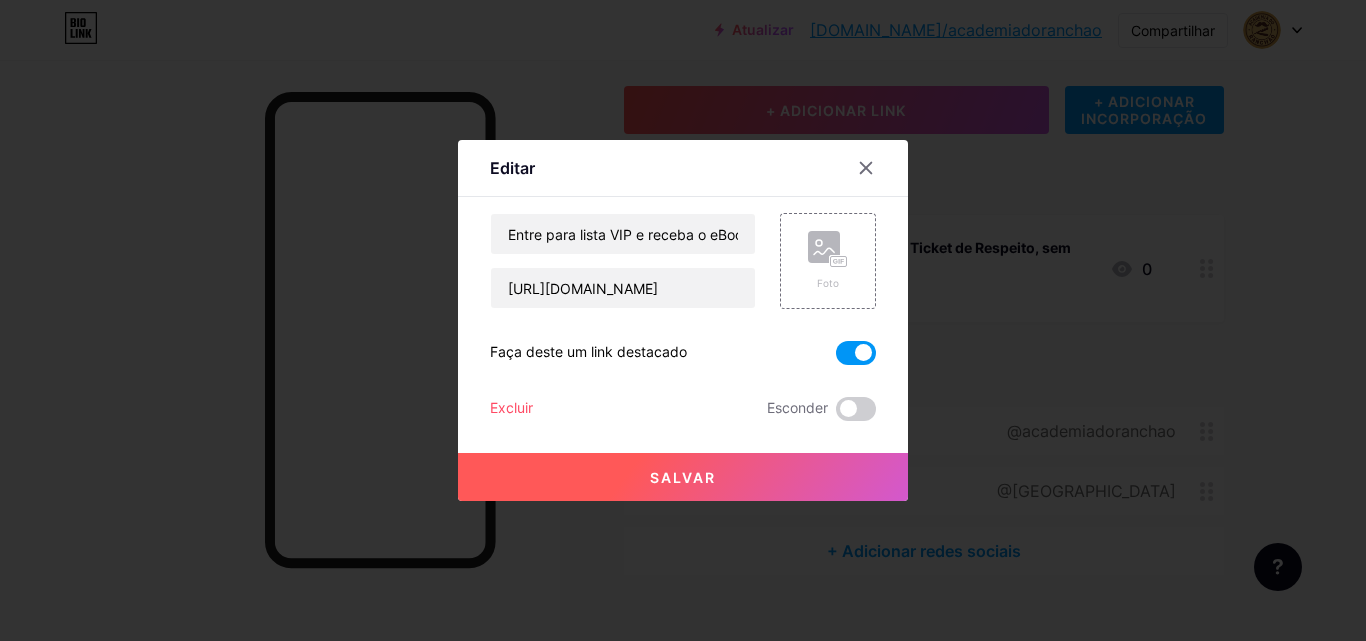 click on "Salvar" at bounding box center [683, 477] 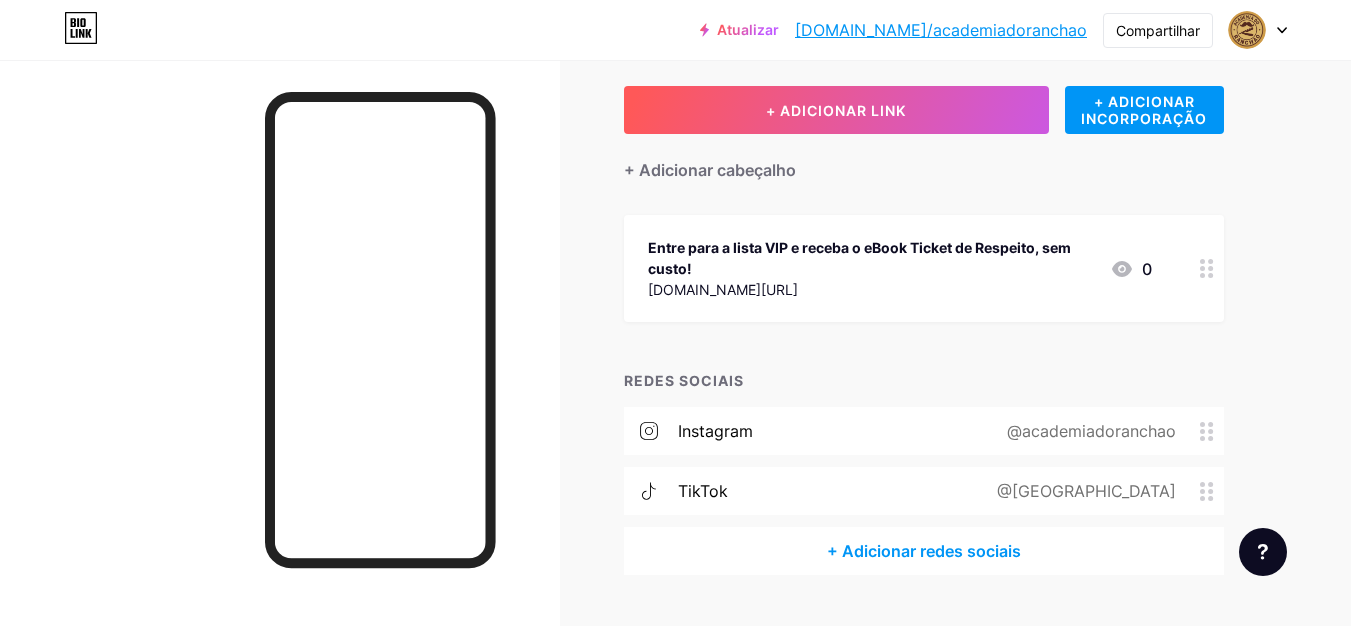 click on "+ ADICIONAR LINK     + ADICIONAR INCORPORAÇÃO
+ Adicionar cabeçalho
Entre para a lista VIP e receba o eBook Ticket de Respeito, sem custo!
[DOMAIN_NAME][URL]
0
REDES SOCIAIS
Instagram
@academiadoranchao
TikTok
@[GEOGRAPHIC_DATA]               + Adicionar redes sociais" at bounding box center (958, 330) 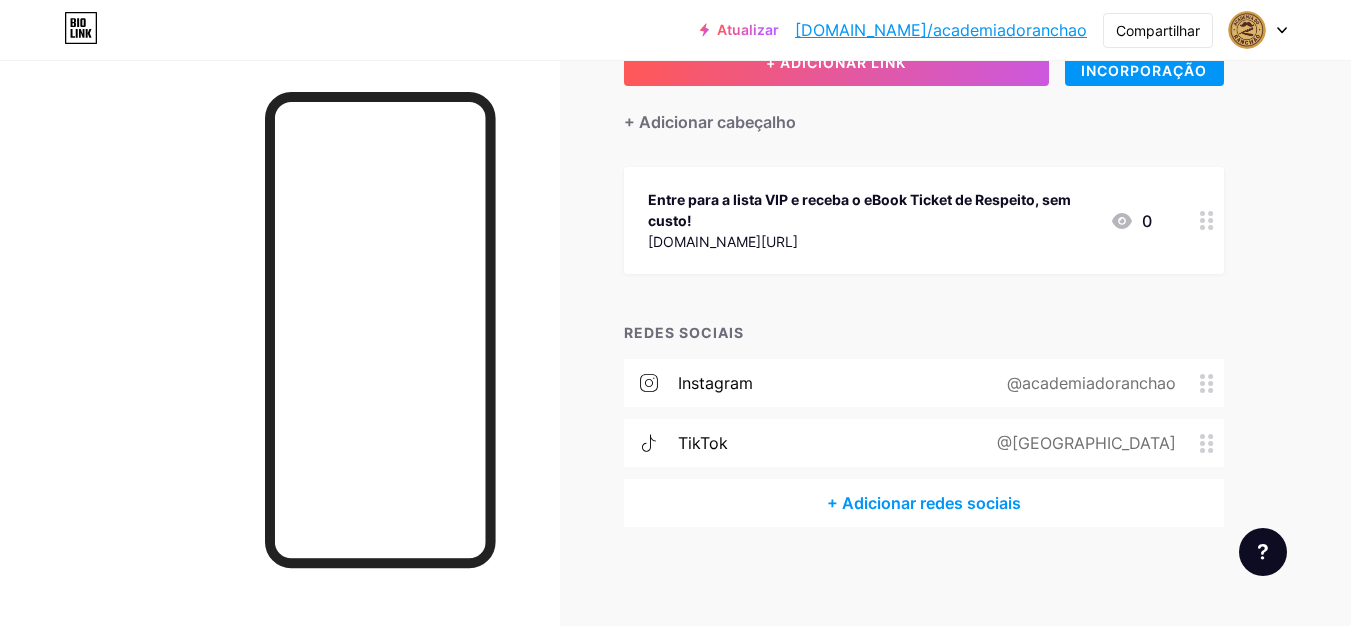 click on "+ Adicionar redes sociais" at bounding box center (924, 503) 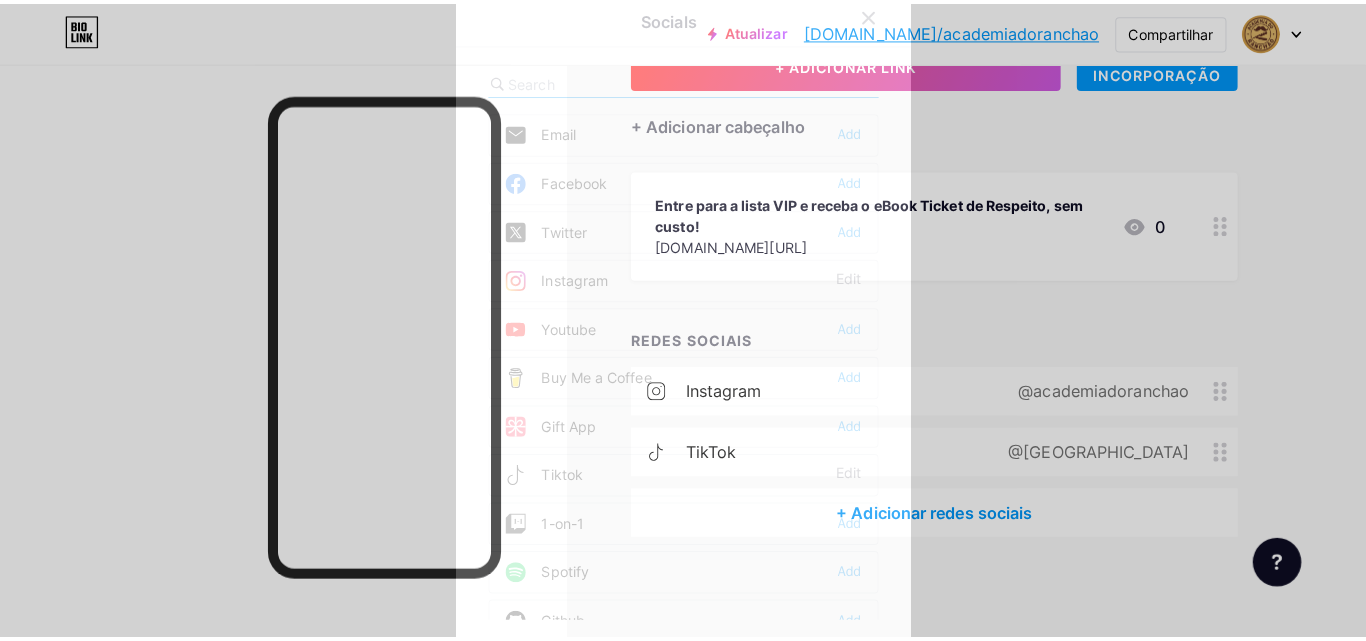 scroll, scrollTop: 133, scrollLeft: 0, axis: vertical 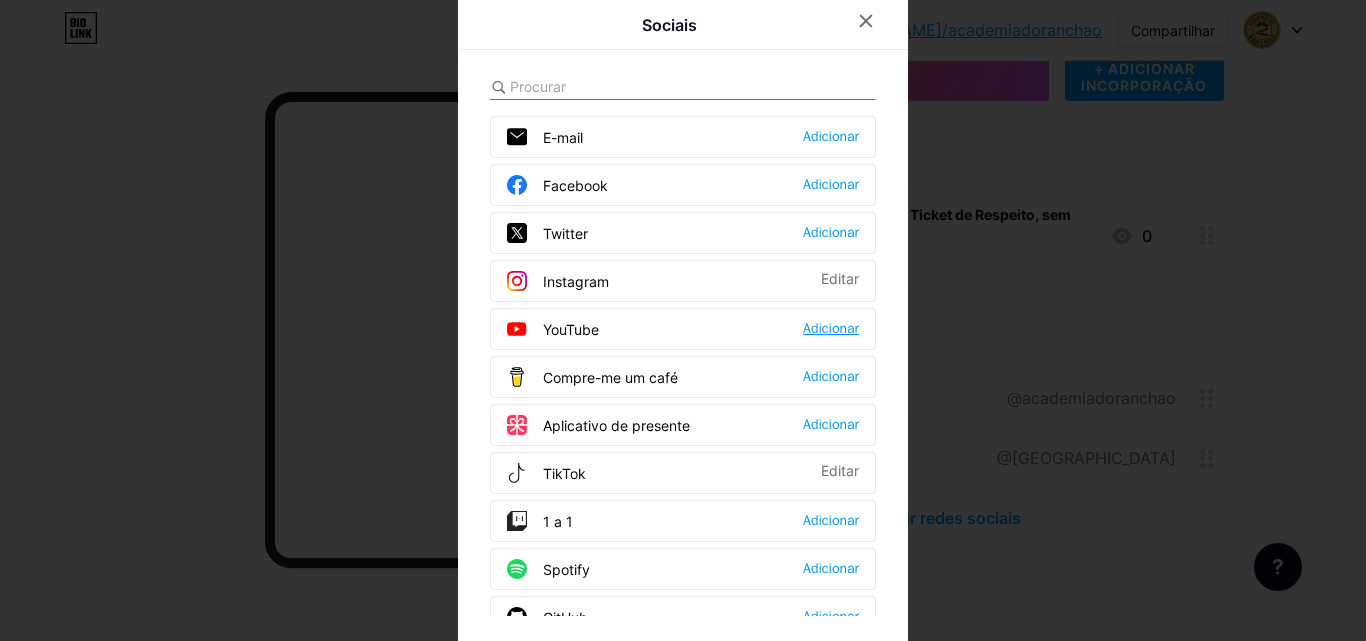 click on "Adicionar" at bounding box center (831, 328) 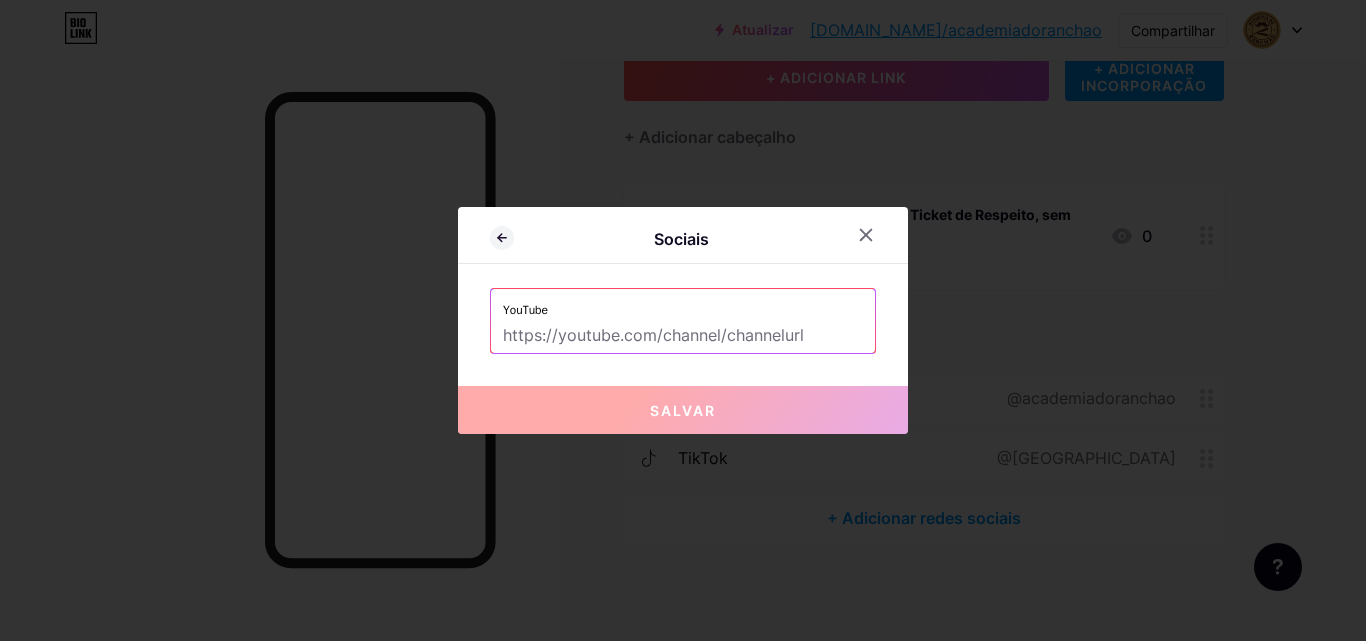 click at bounding box center (683, 336) 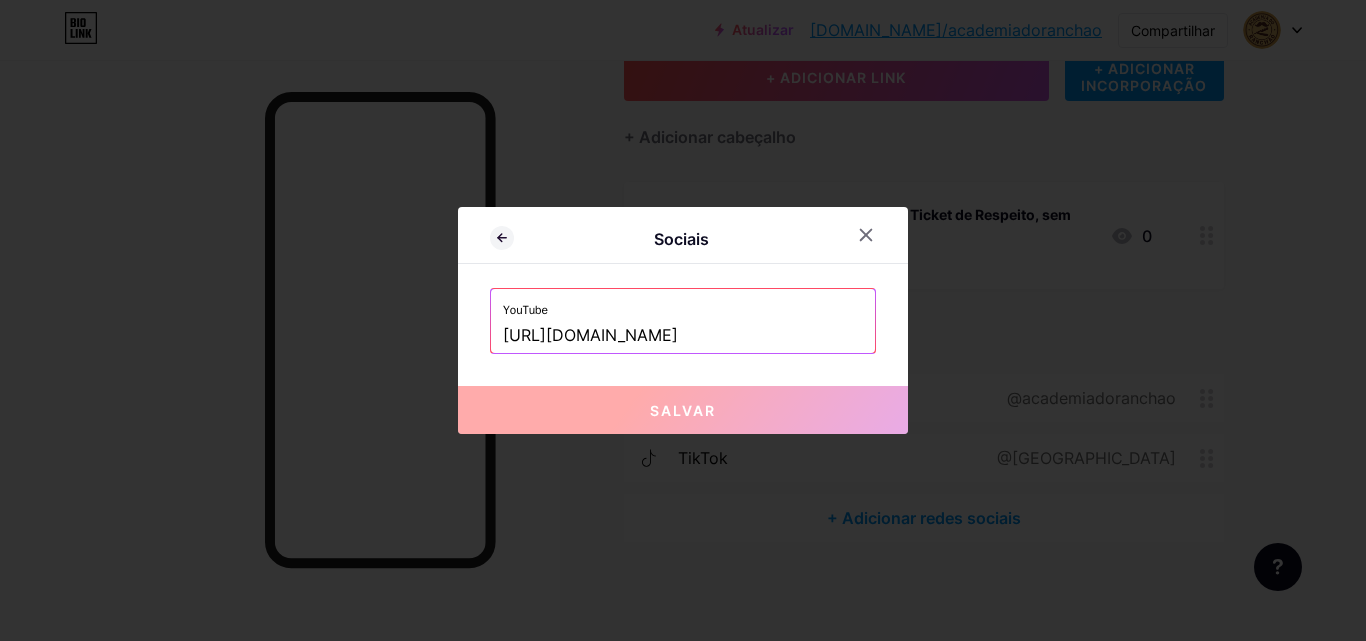 scroll, scrollTop: 0, scrollLeft: 78, axis: horizontal 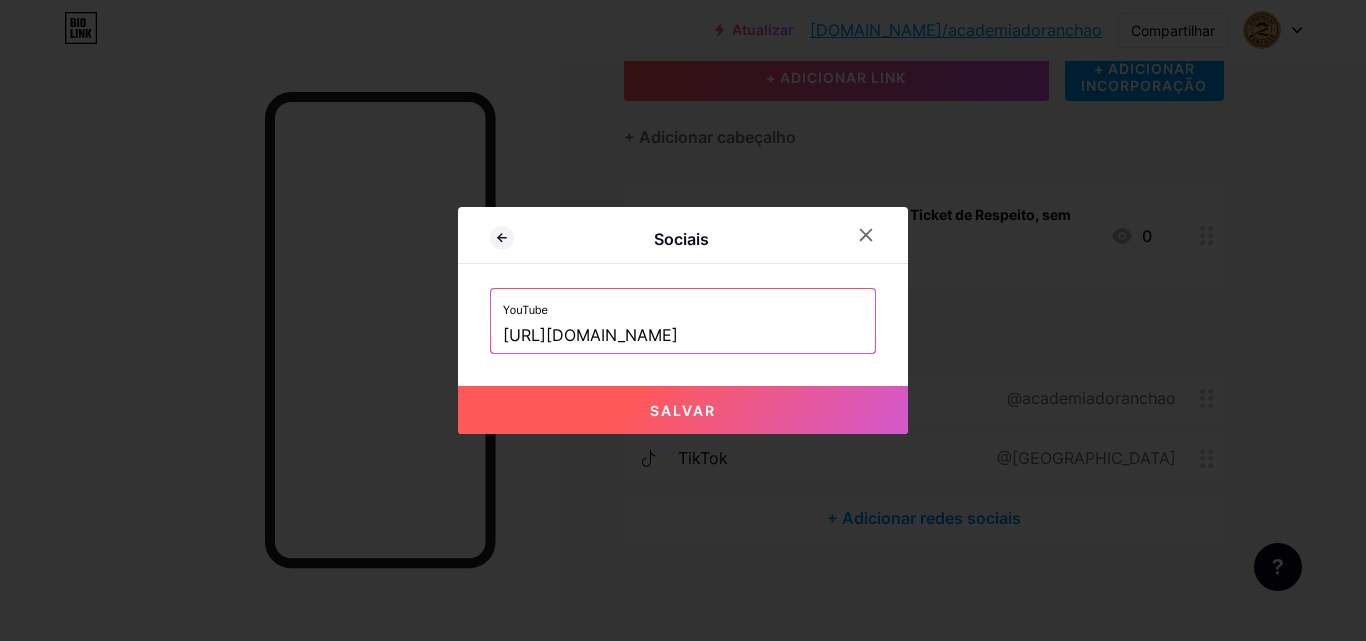 type on "[URL][DOMAIN_NAME]" 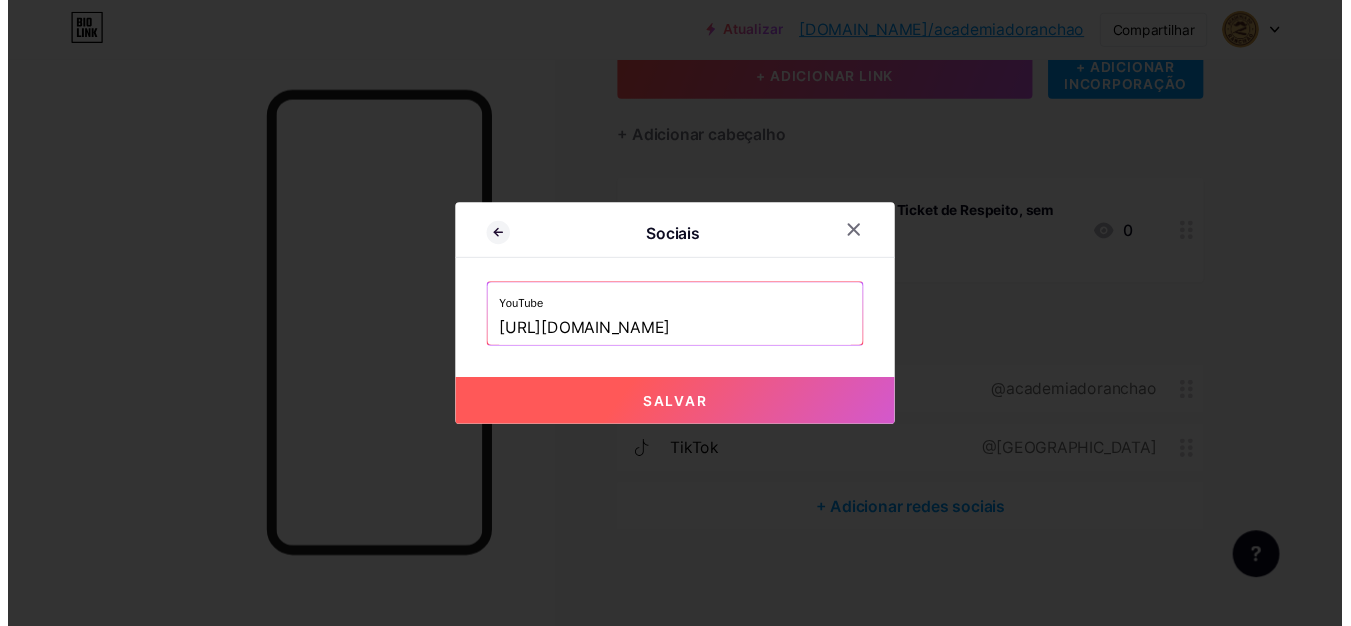 scroll, scrollTop: 0, scrollLeft: 0, axis: both 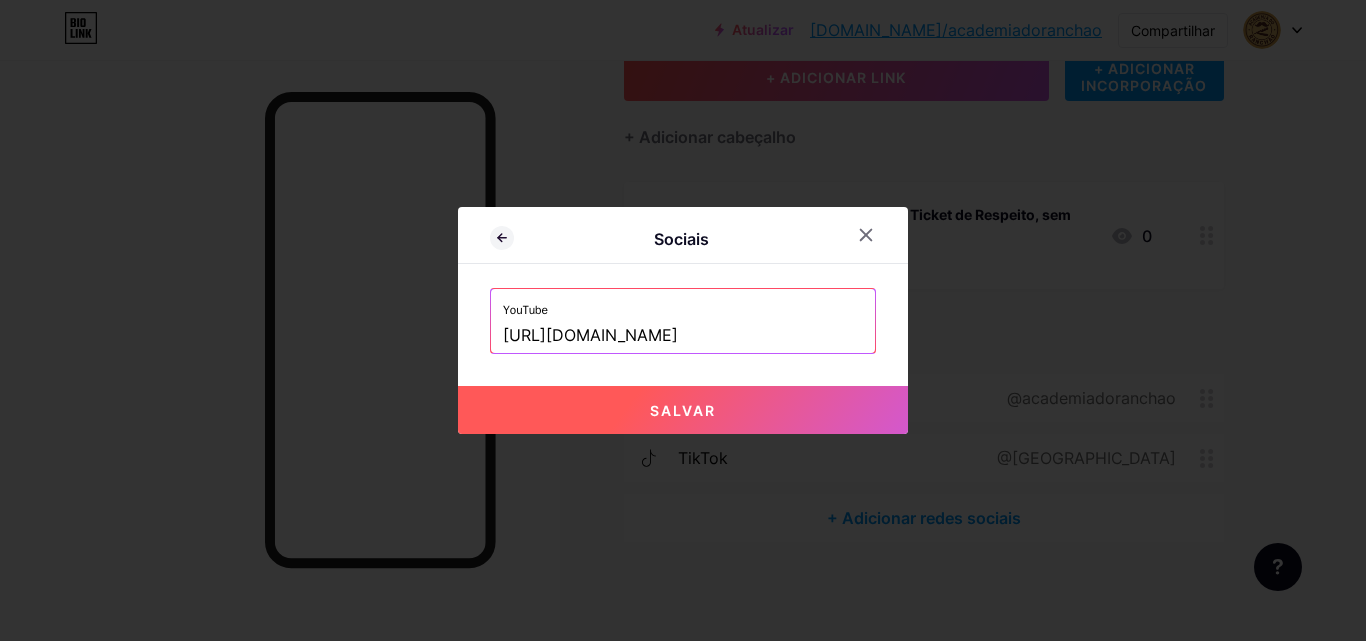 click on "YouTube" at bounding box center (683, 304) 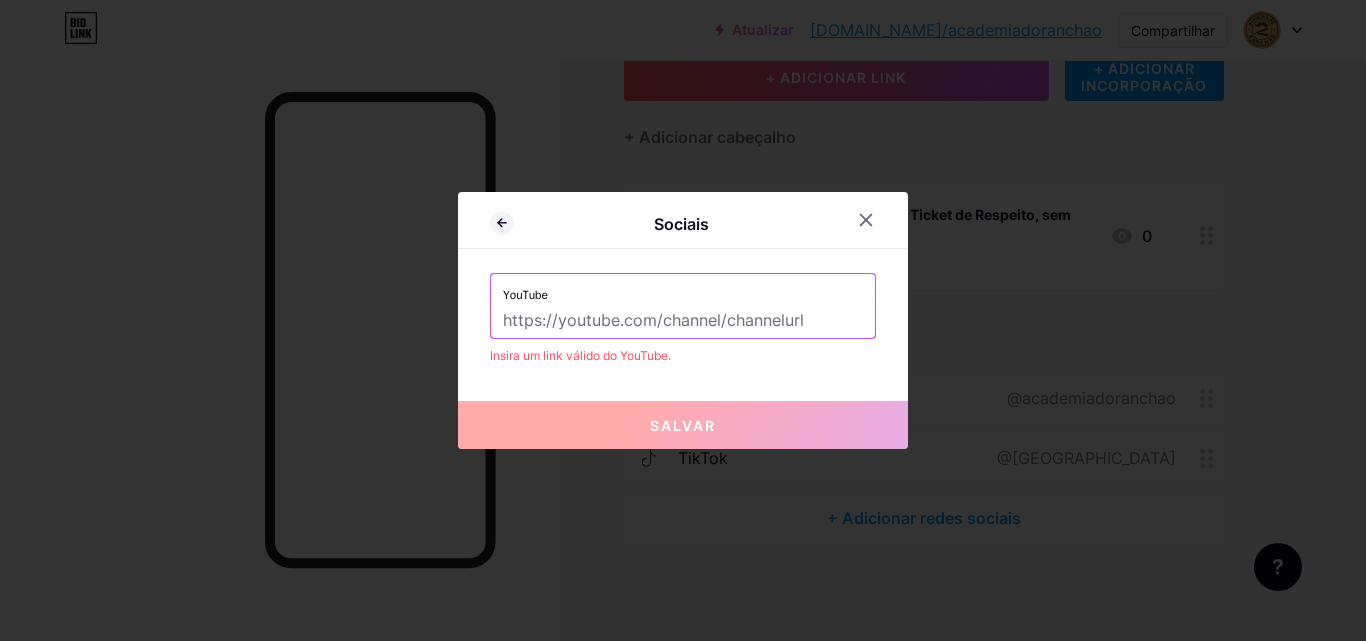 click at bounding box center (683, 321) 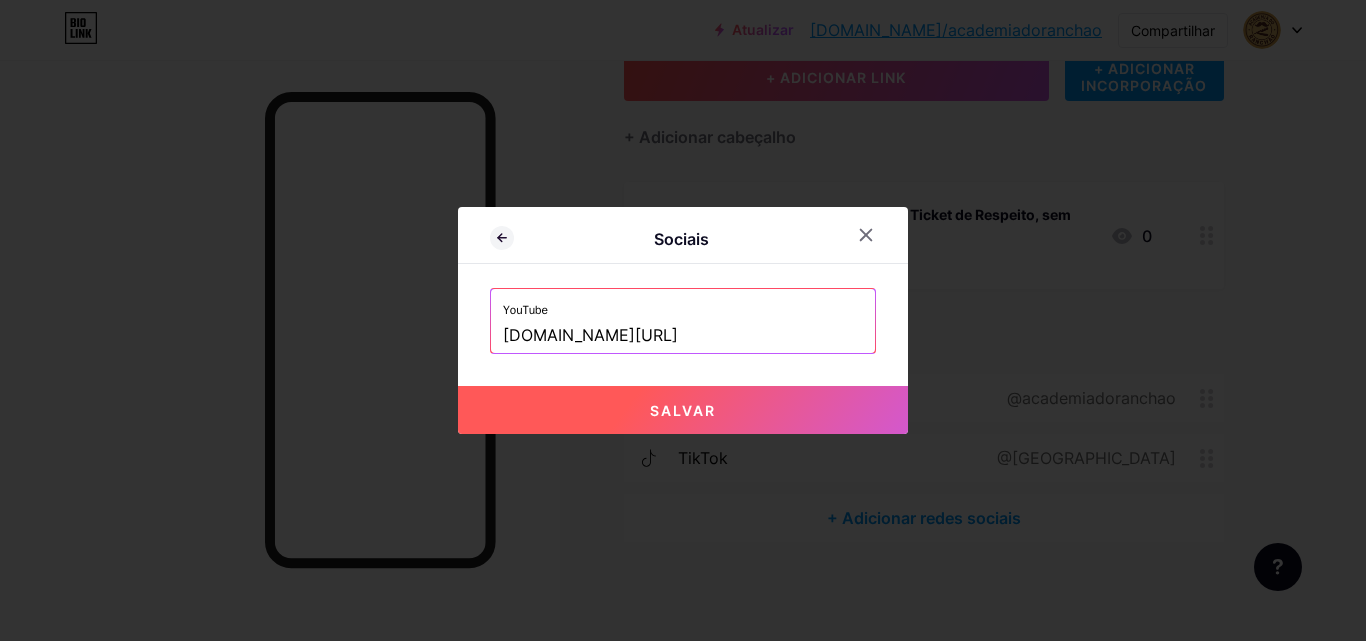 click on "Salvar" at bounding box center [683, 410] 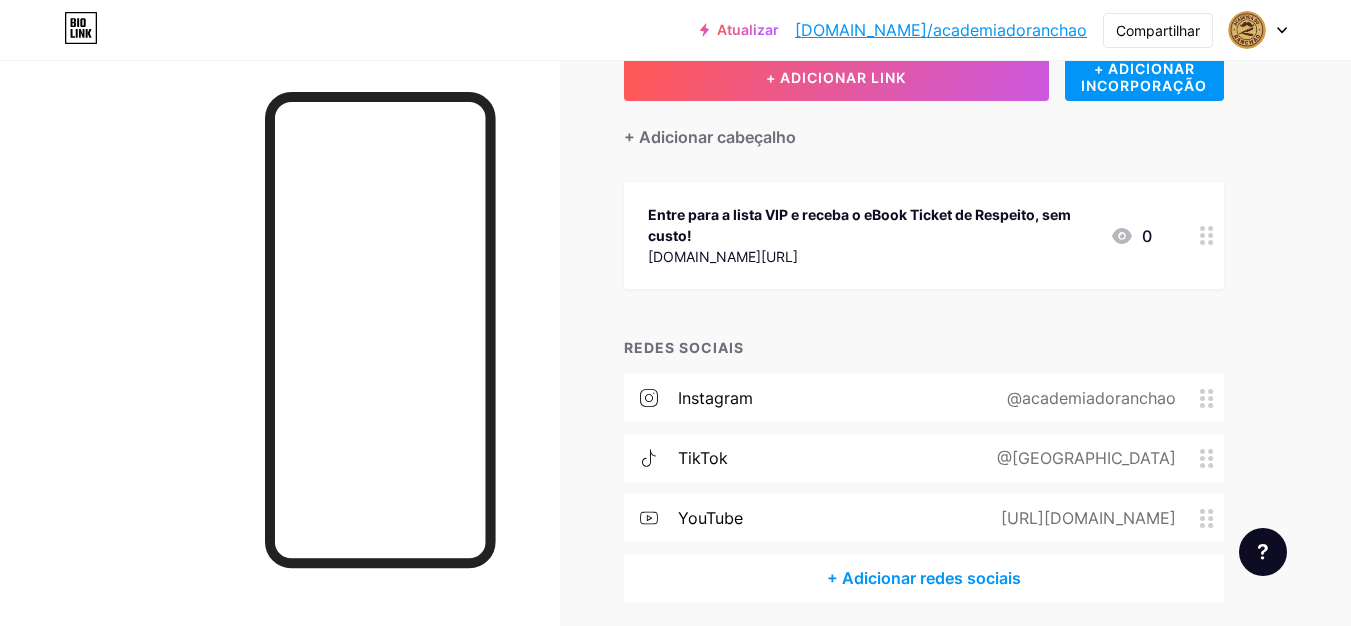 click on "+ ADICIONAR LINK     + ADICIONAR INCORPORAÇÃO
+ Adicionar cabeçalho
Entre para a lista VIP e receba o eBook Ticket de Respeito, sem custo!
[DOMAIN_NAME][URL]
0
REDES SOCIAIS
Instagram
@academiadoranchao
TikTok
@academia.do.ranchao
YouTube
[URL][DOMAIN_NAME]               + Adicionar redes sociais" at bounding box center (958, 327) 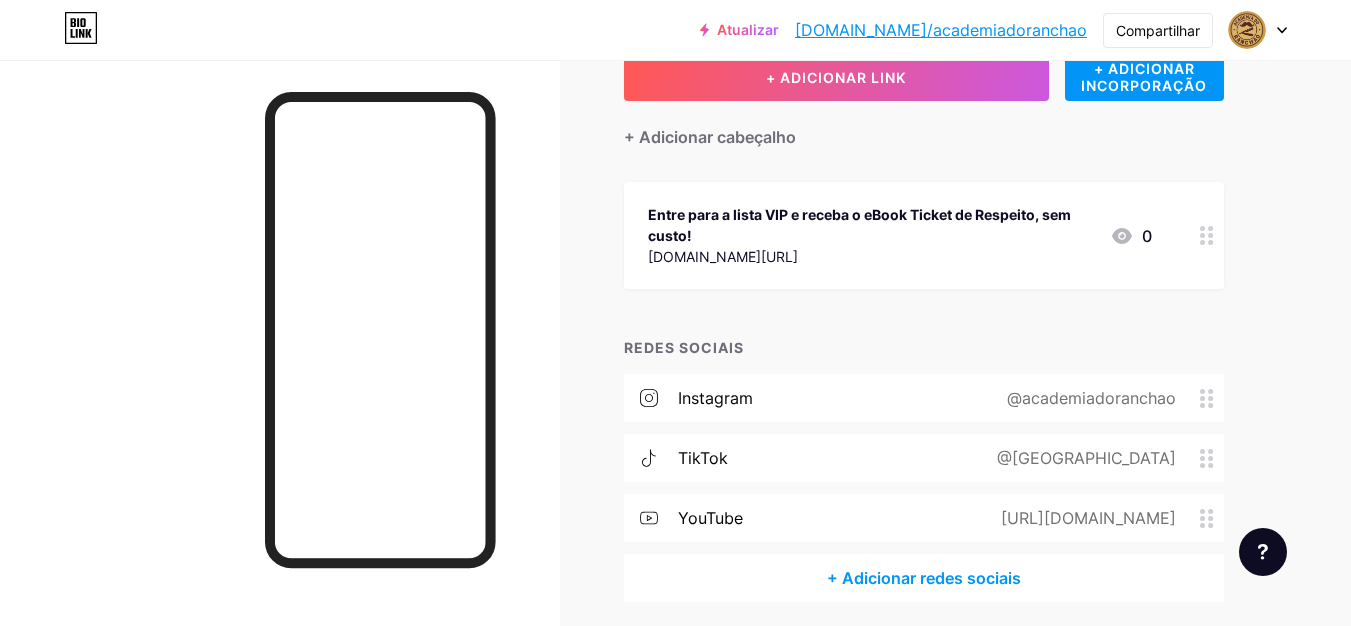 click on "TikTok
@[GEOGRAPHIC_DATA]" at bounding box center [924, 458] 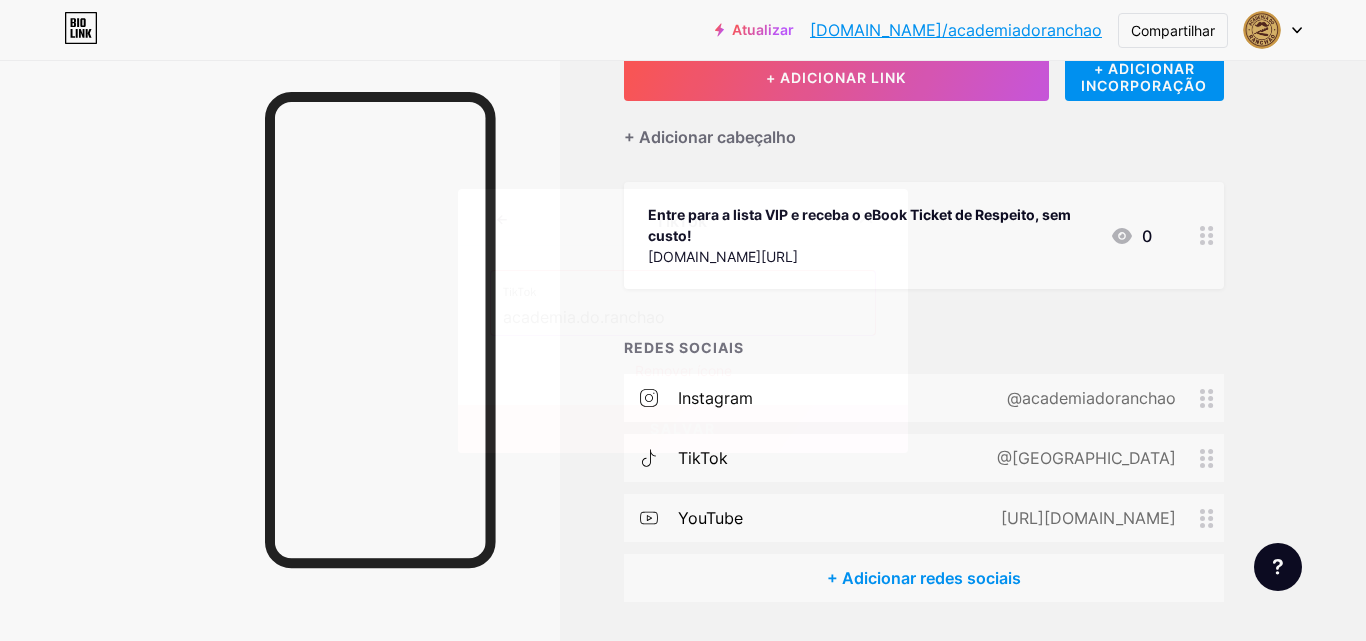 click 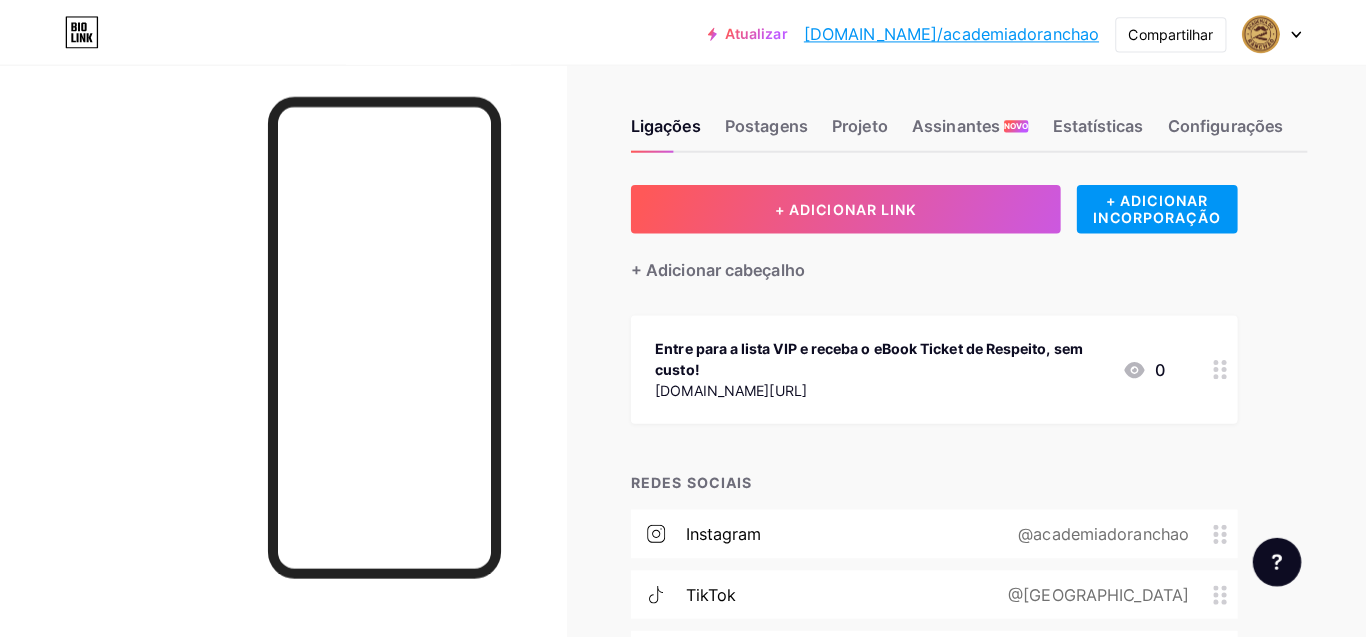 scroll, scrollTop: 0, scrollLeft: 0, axis: both 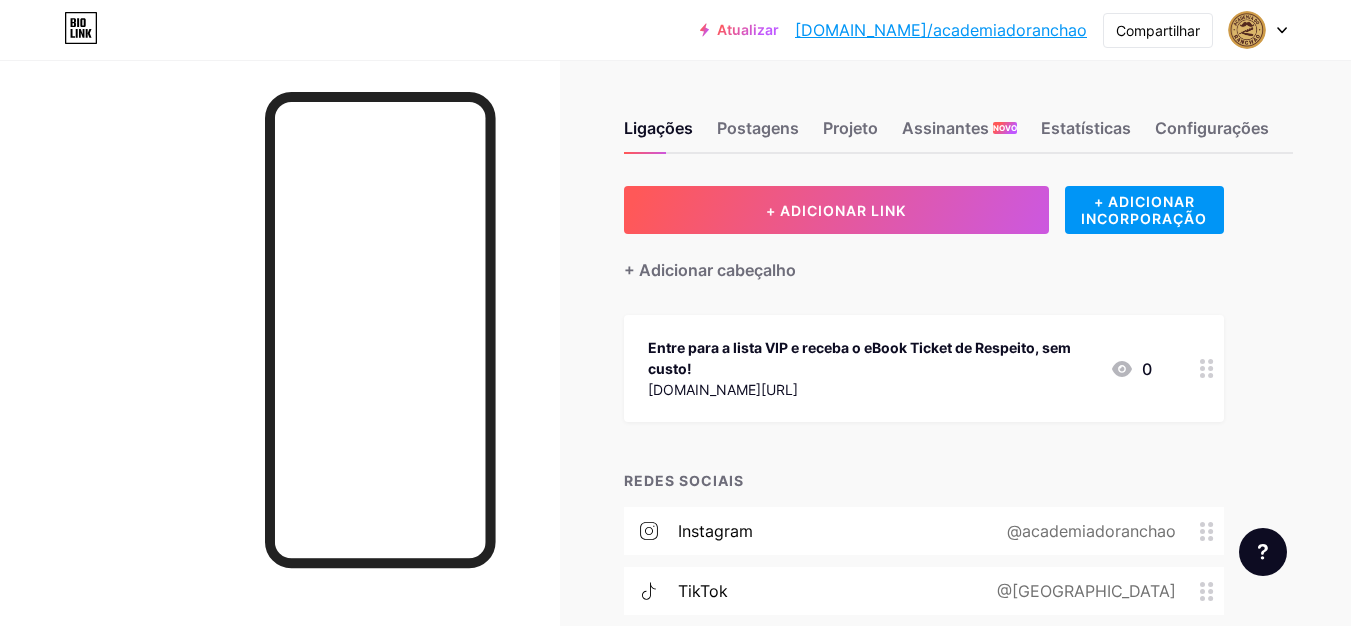 click on "Entre para a lista VIP e receba o eBook Ticket de Respeito, sem custo!" at bounding box center [859, 358] 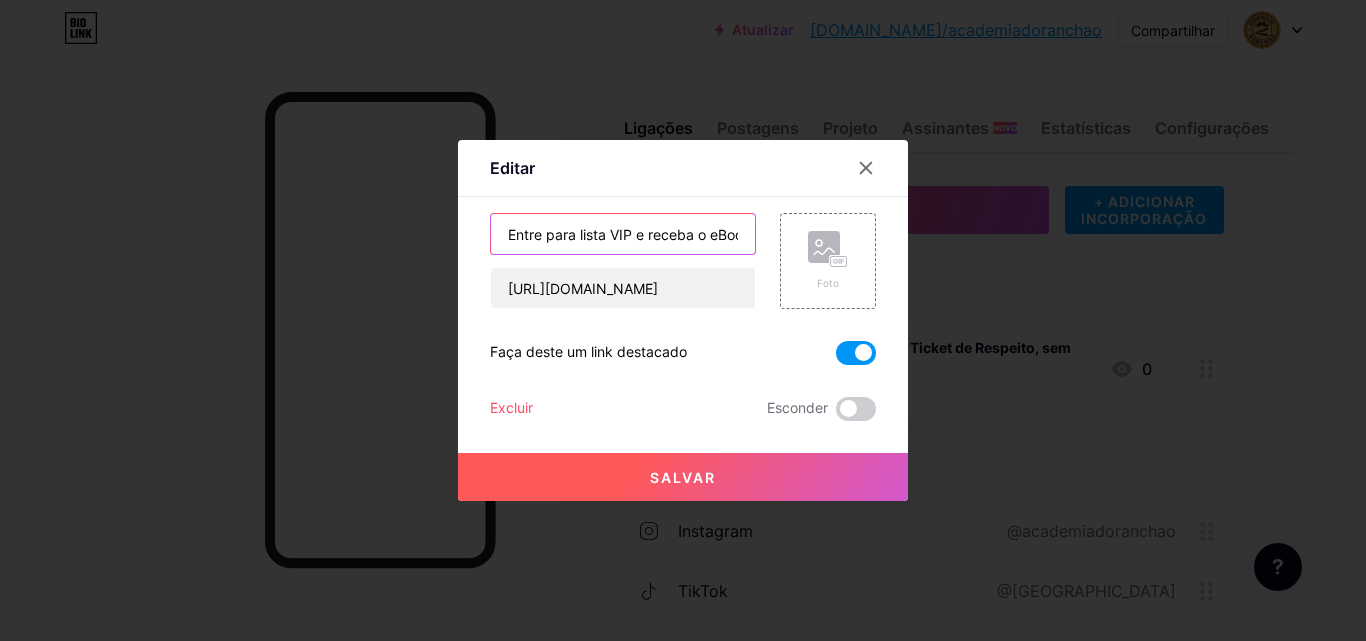 click on "Entre para lista VIP e receba o eBook Ticket de Respeito, sem custo!" at bounding box center [623, 234] 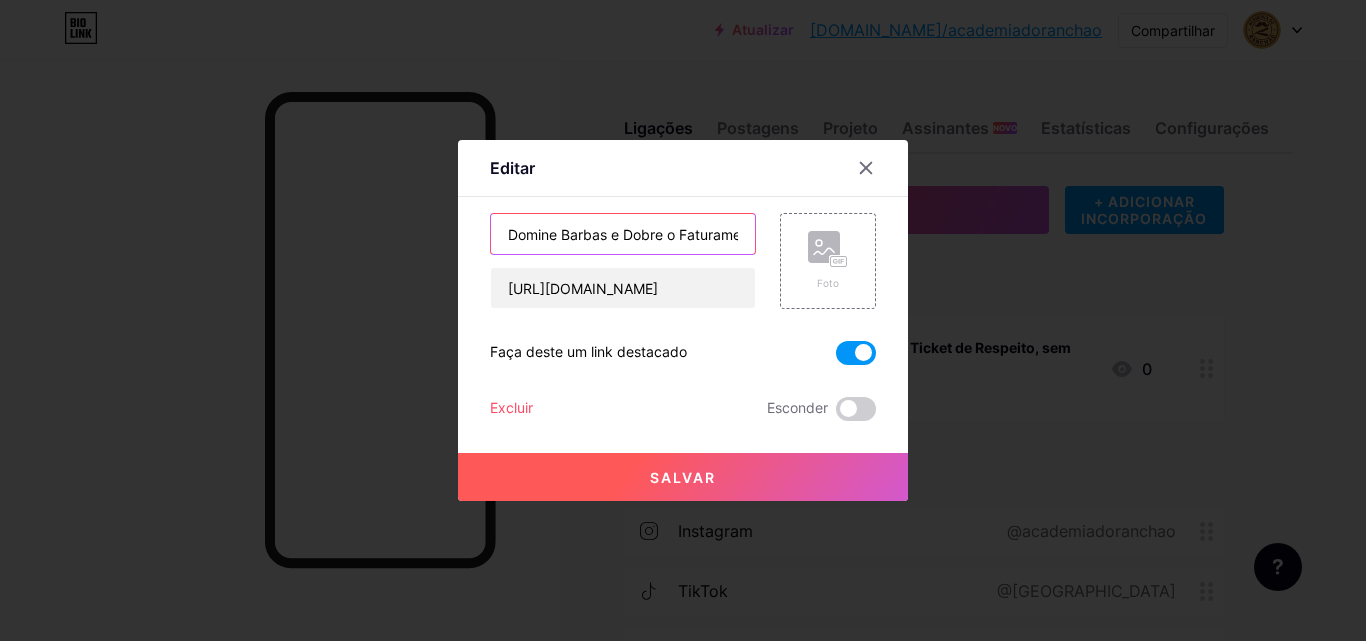 scroll, scrollTop: 0, scrollLeft: 246, axis: horizontal 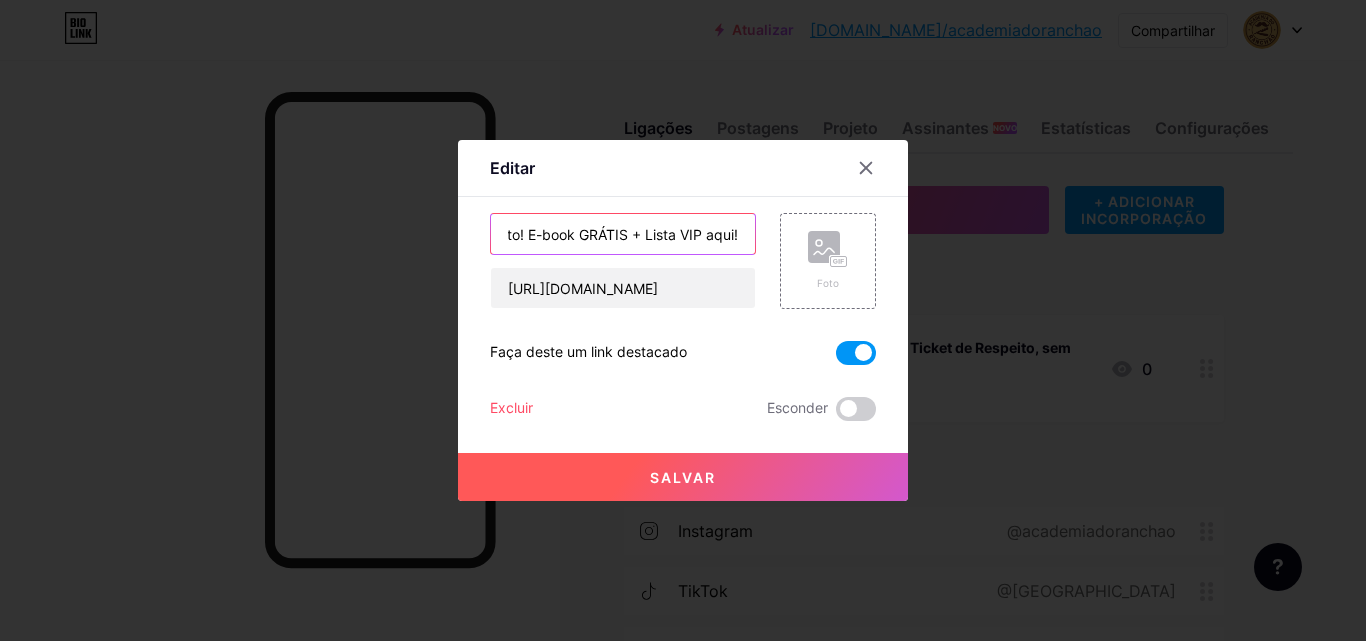 type on "Domine Barbas e Dobre o Faturamento! E-book GRÁTIS + Lista VIP aqui!" 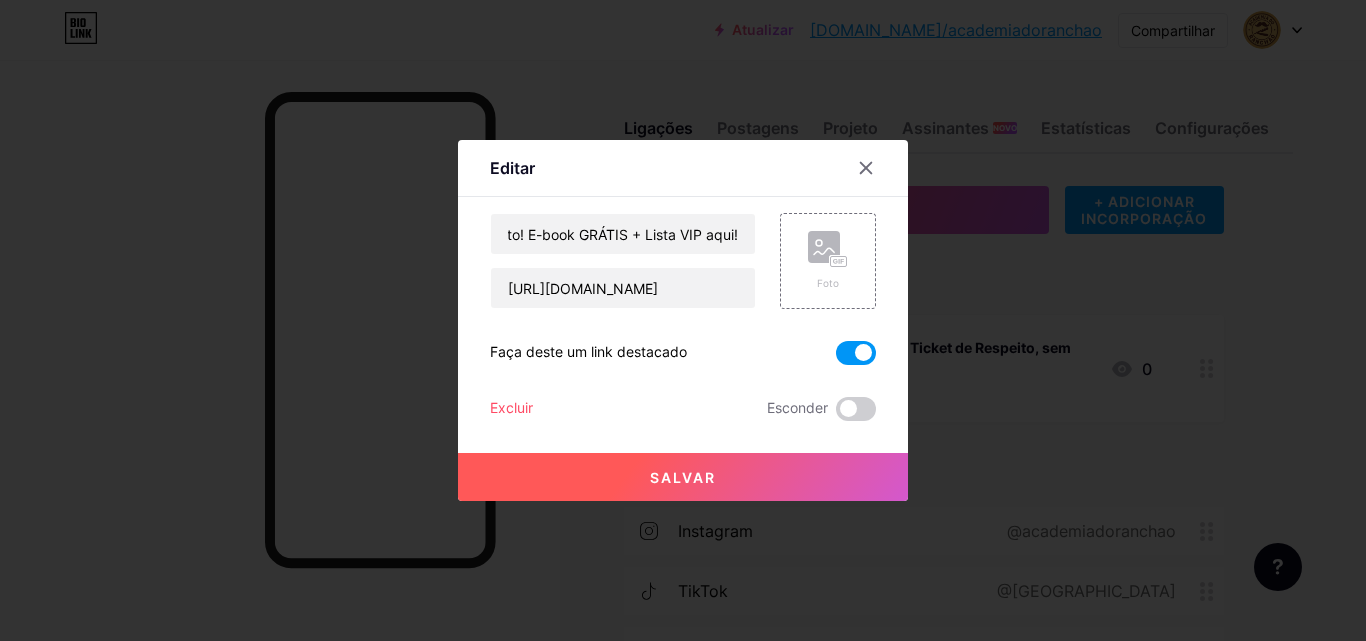 click on "Salvar" at bounding box center [683, 477] 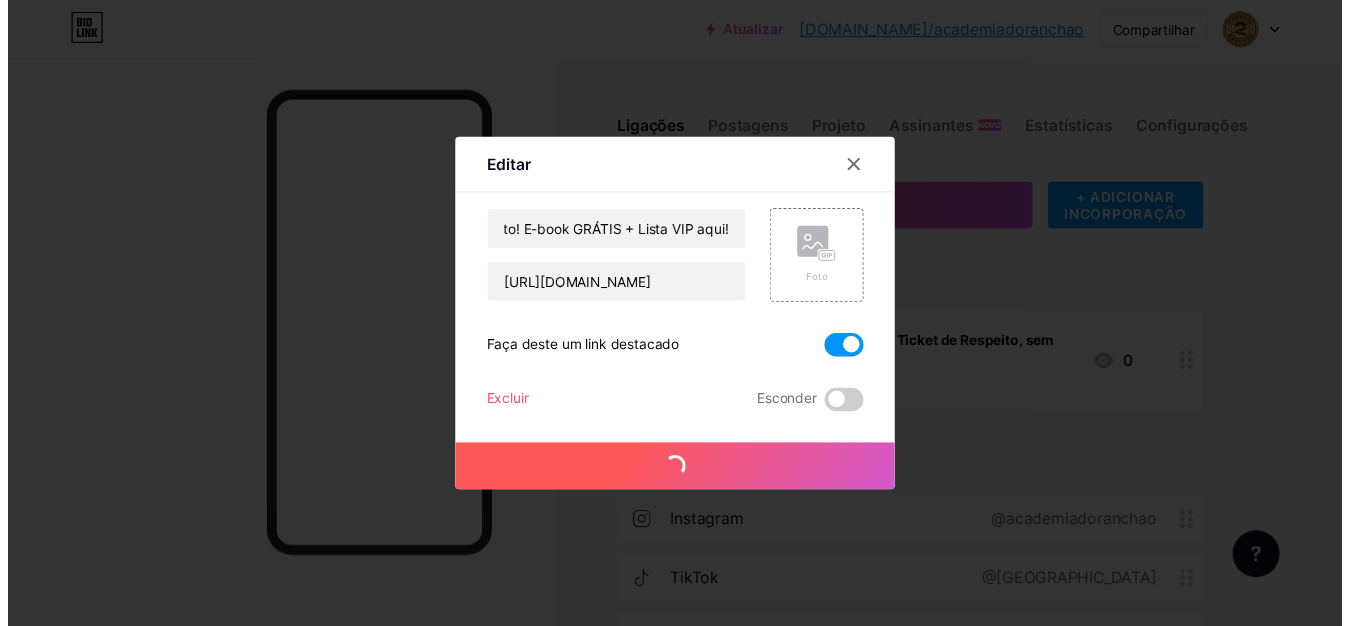 scroll, scrollTop: 0, scrollLeft: 0, axis: both 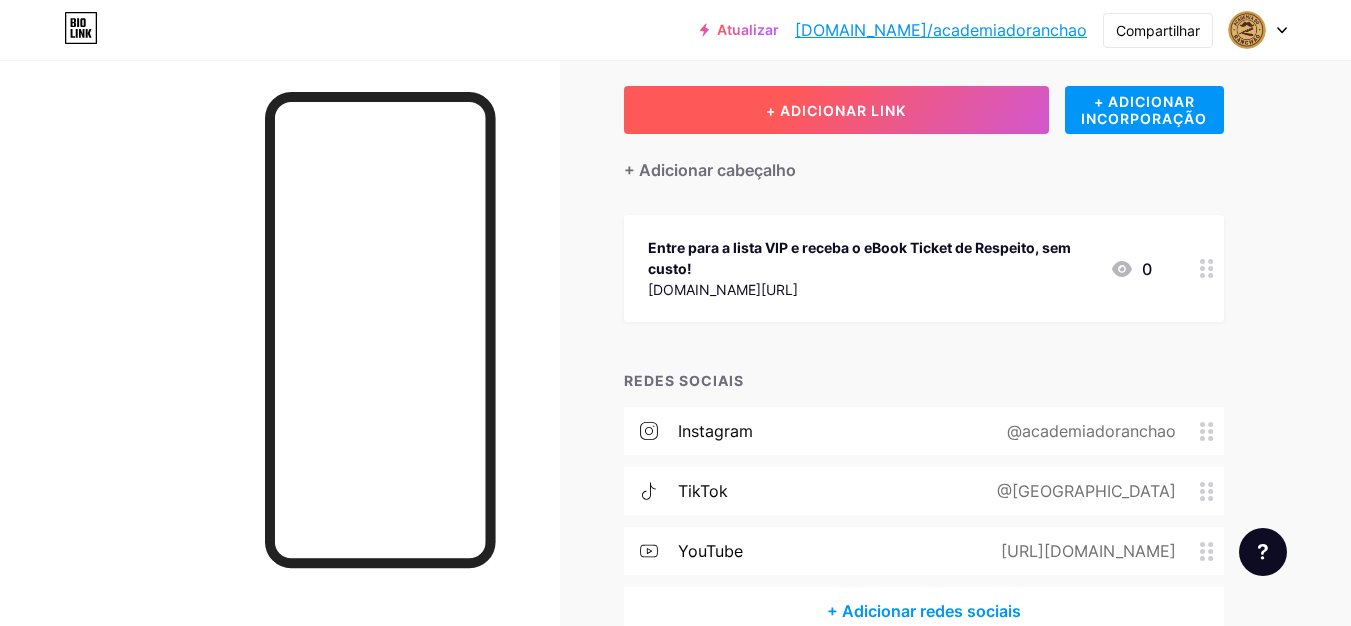 click on "+ ADICIONAR LINK" at bounding box center (836, 110) 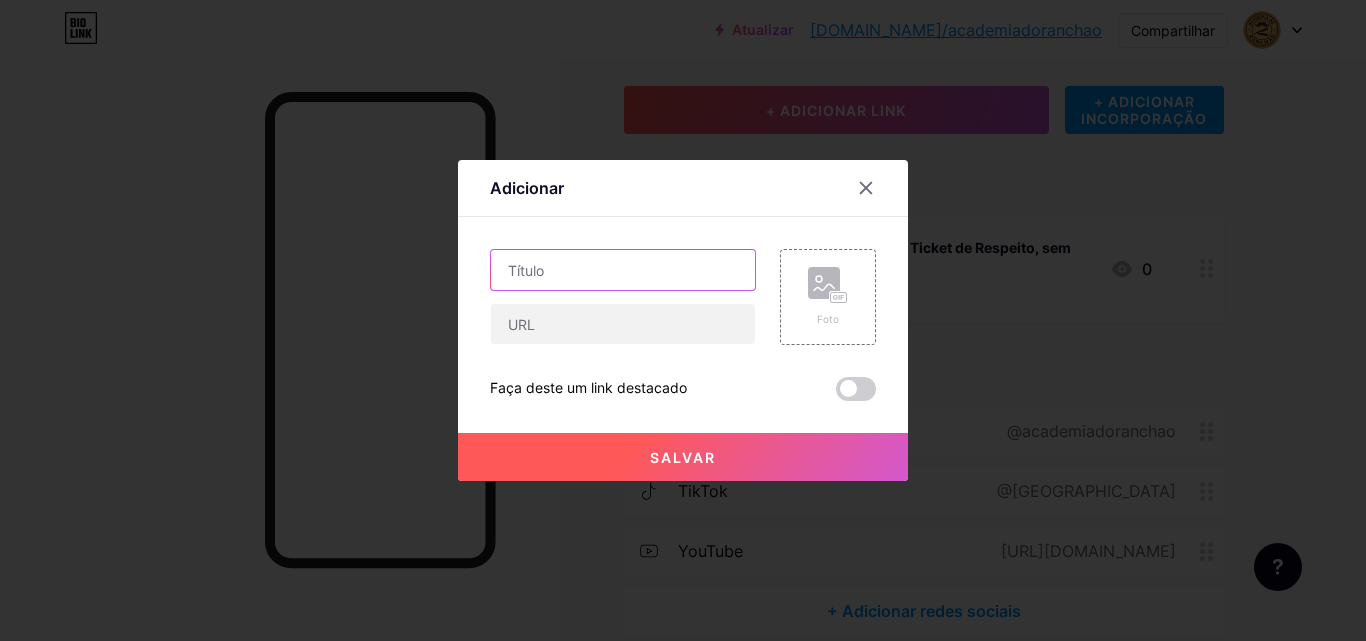 click at bounding box center [623, 270] 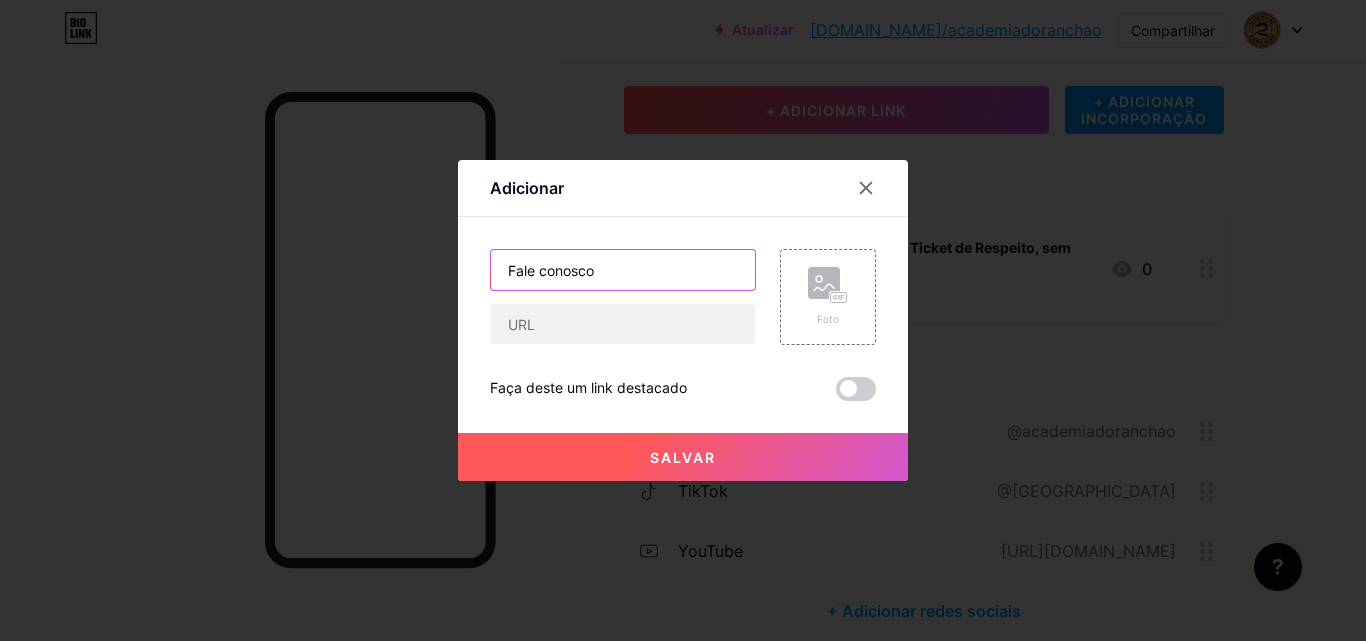 drag, startPoint x: 594, startPoint y: 258, endPoint x: 468, endPoint y: 263, distance: 126.09917 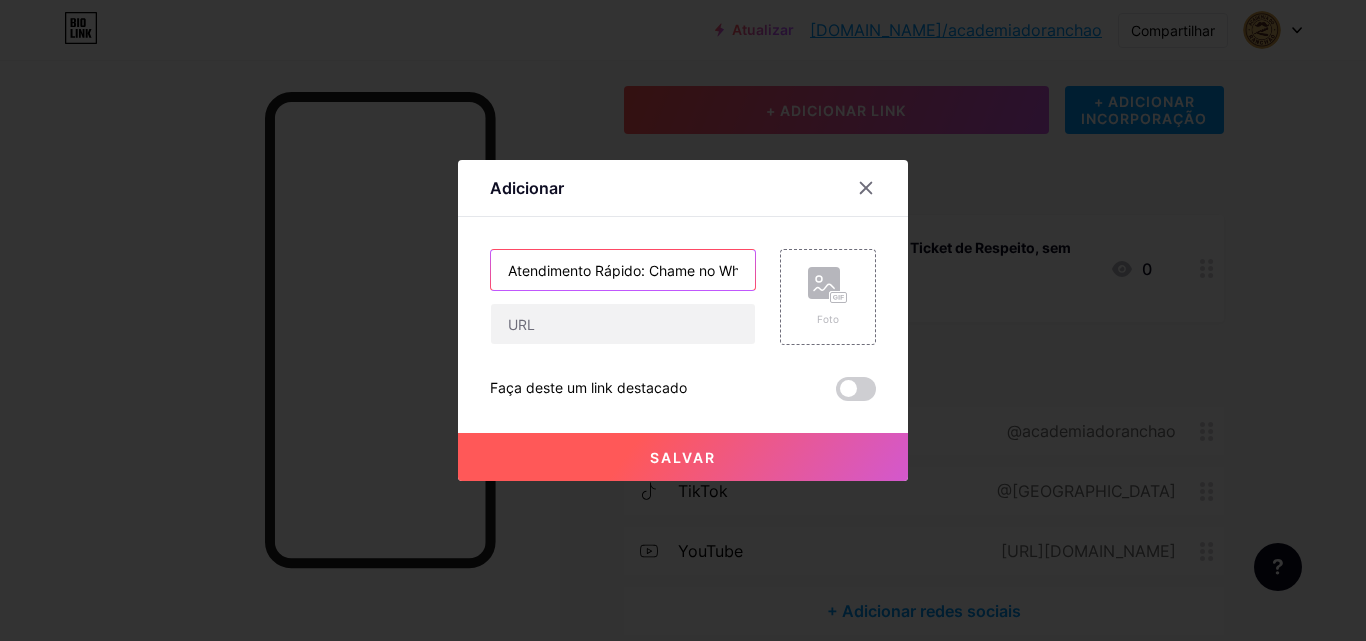 scroll, scrollTop: 0, scrollLeft: 51, axis: horizontal 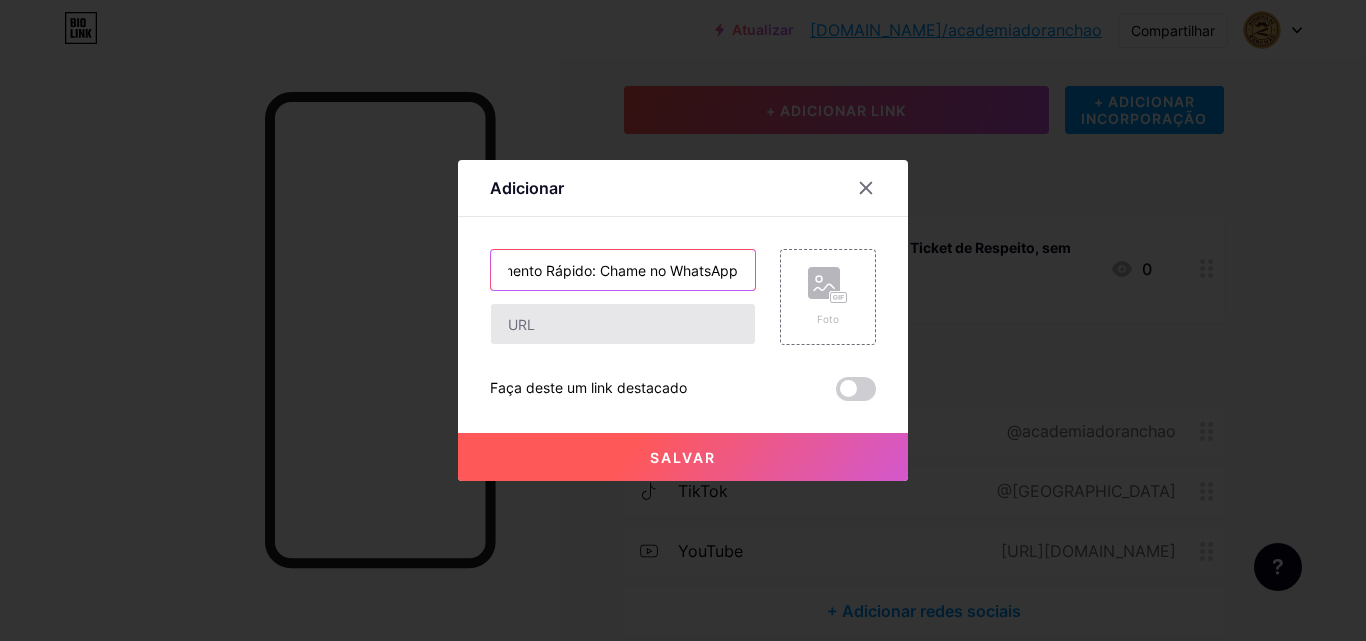 type on "Atendimento Rápido: Chame no WhatsApp" 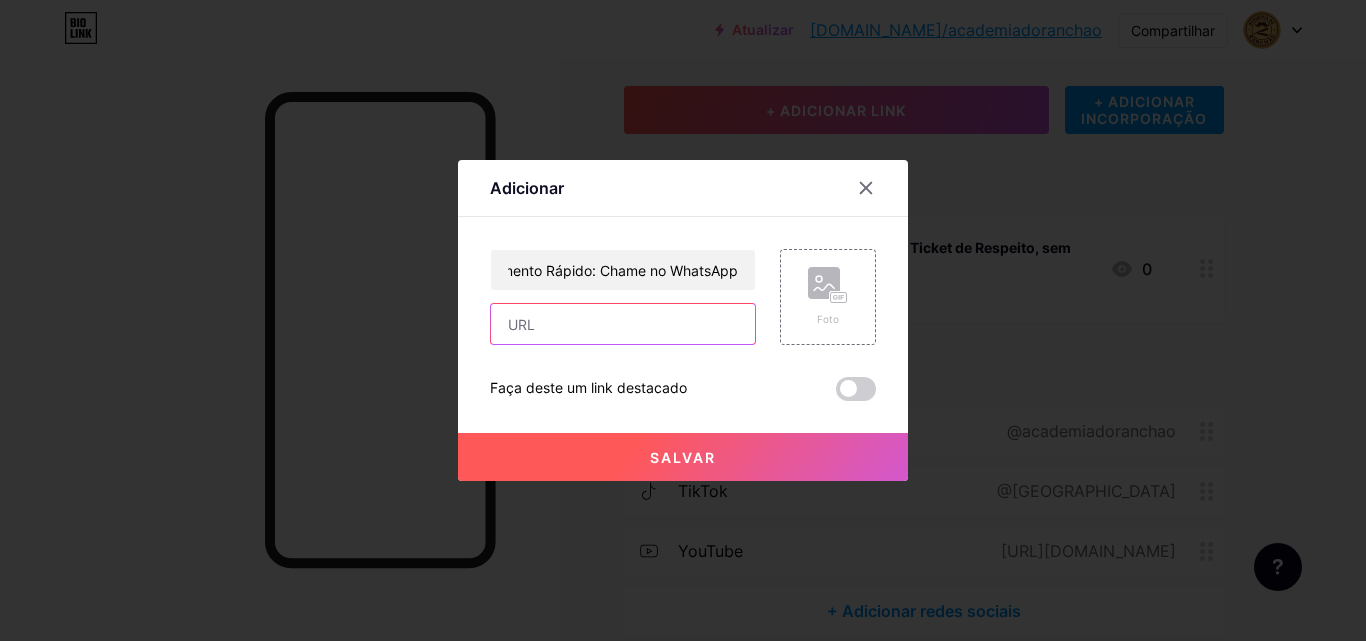 click at bounding box center (623, 324) 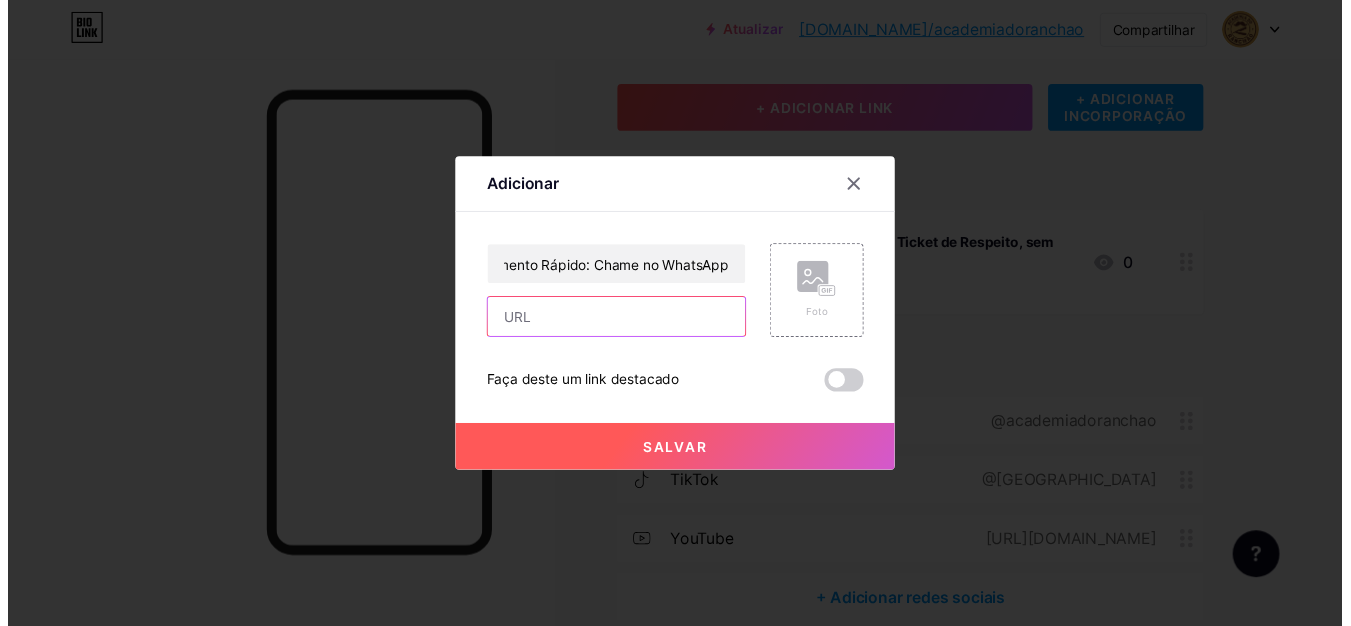 scroll, scrollTop: 0, scrollLeft: 0, axis: both 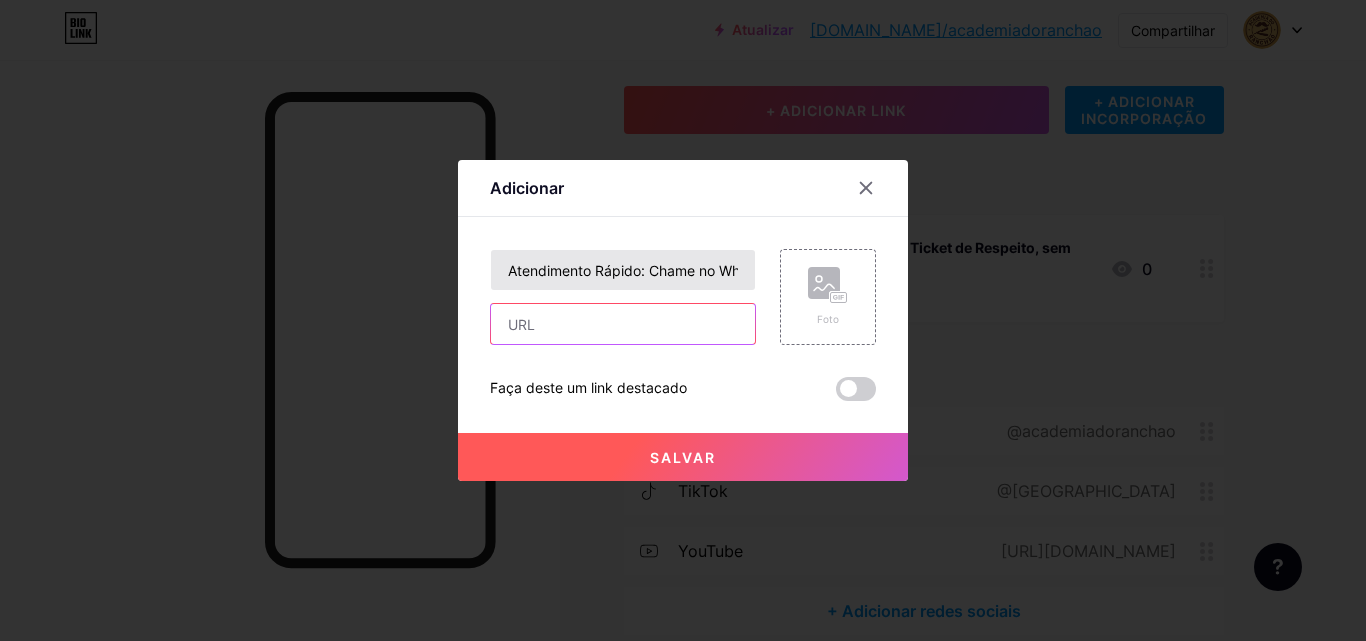 paste on "[URL][DOMAIN_NAME]" 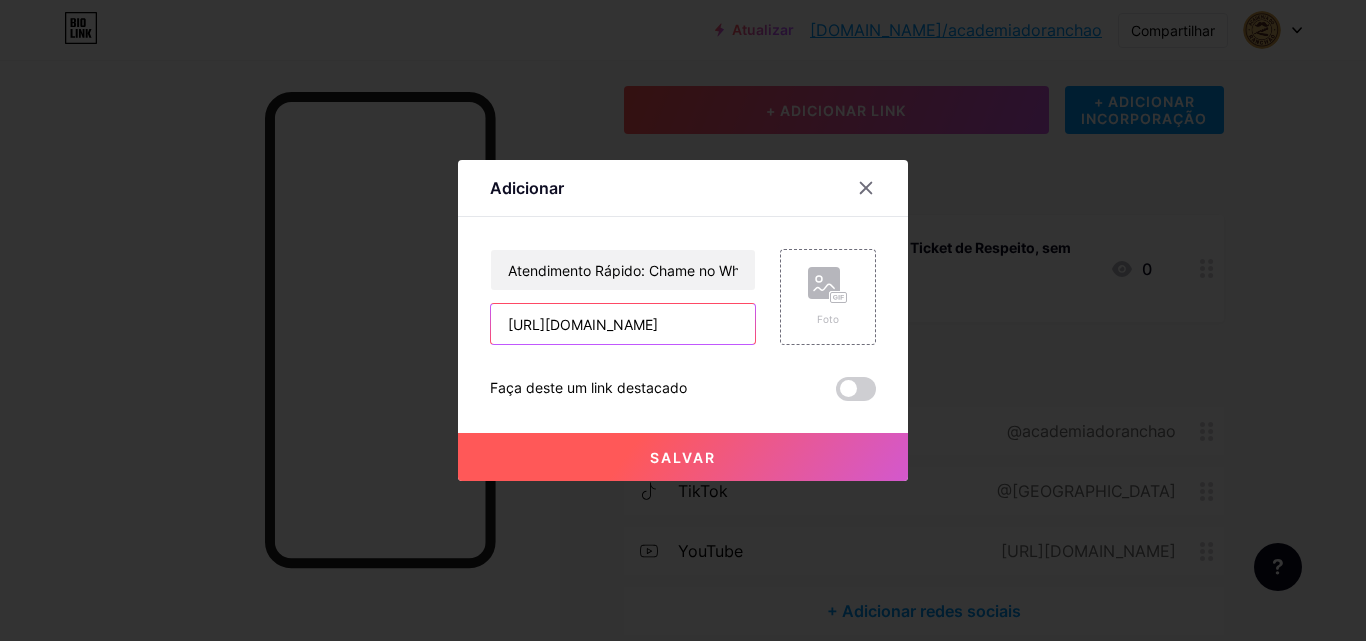 type on "[URL][DOMAIN_NAME]" 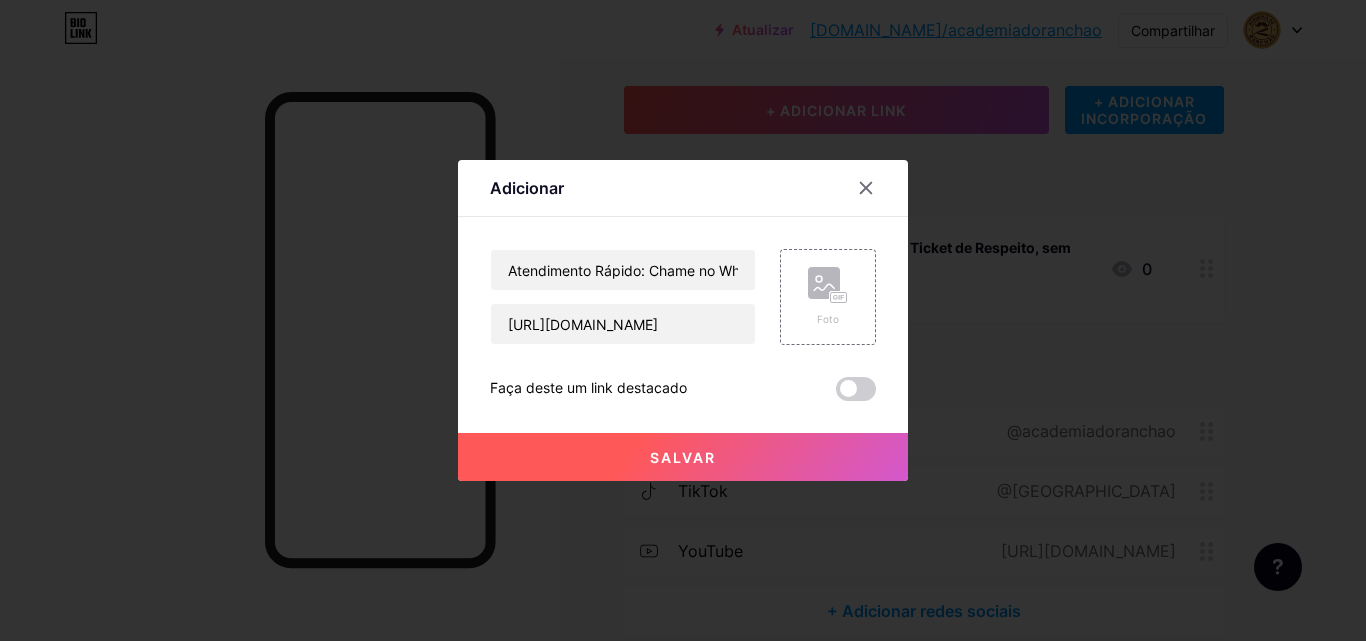 click on "Salvar" at bounding box center [683, 457] 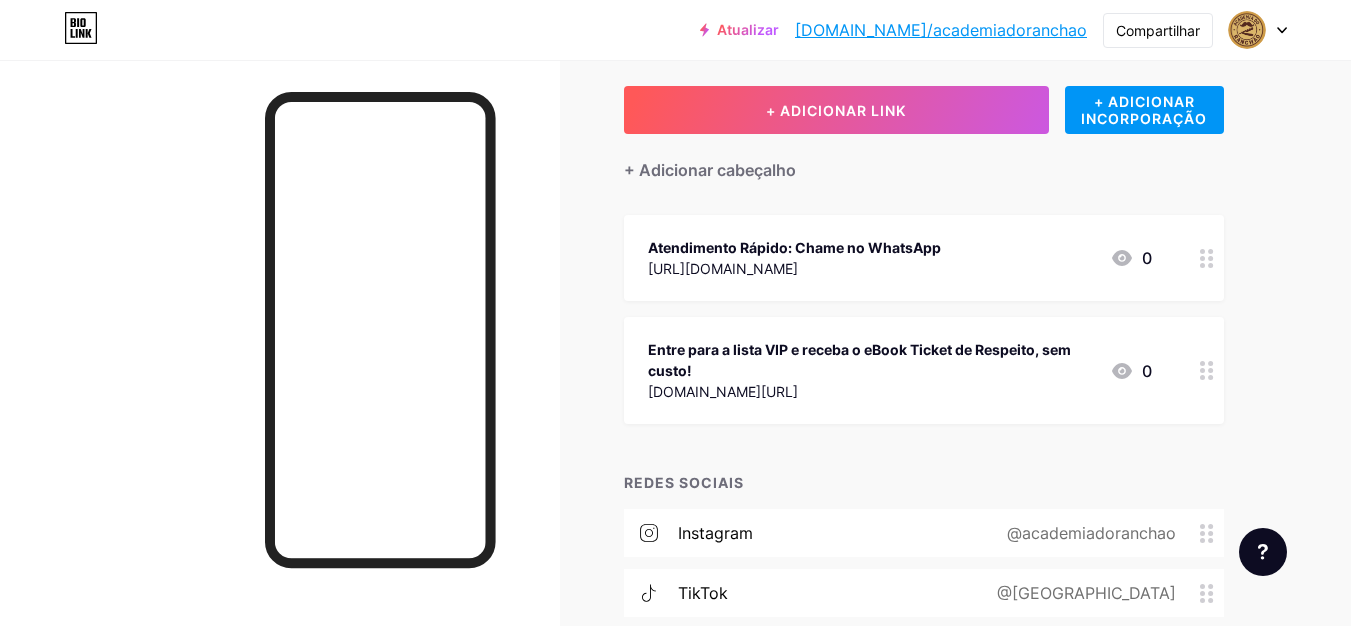 type 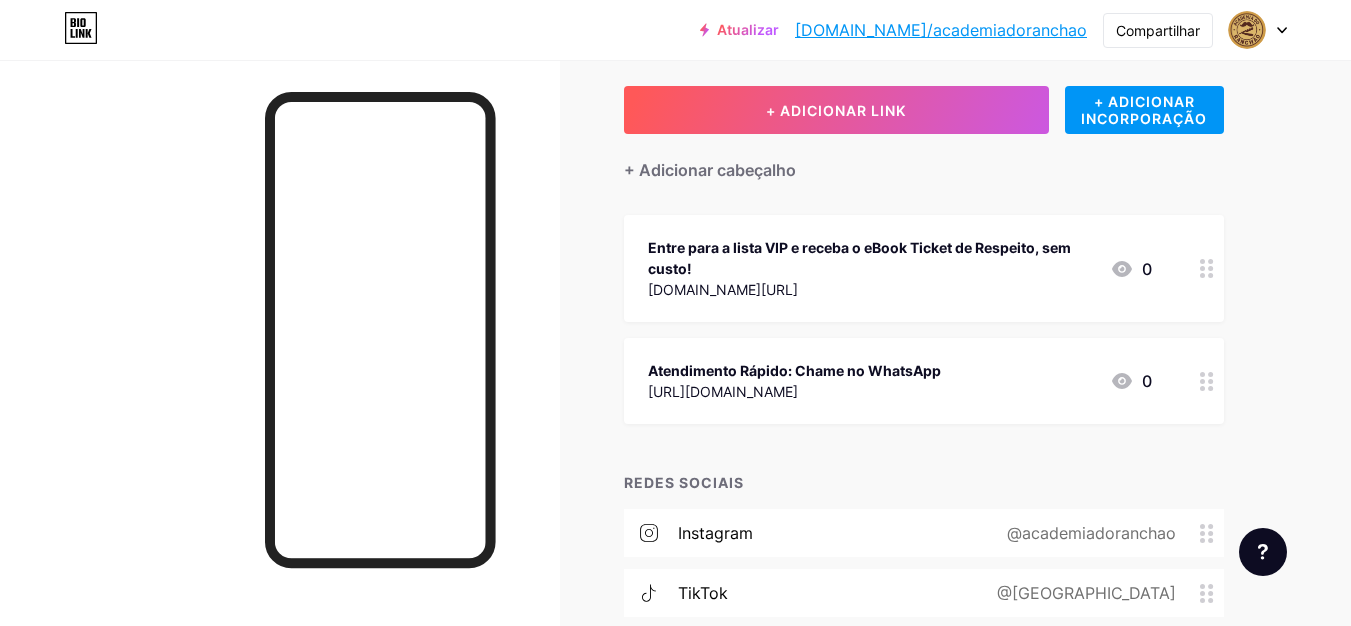 click on "Ligações
Postagens
Projeto
Assinantes
NOVO
Estatísticas
Configurações       + ADICIONAR LINK     + ADICIONAR INCORPORAÇÃO
+ Adicionar cabeçalho
Entre para a lista VIP e receba o eBook Ticket de Respeito, sem custo!
[DOMAIN_NAME][URL]
0
Atendimento Rápido: Chame no WhatsApp
[URL][DOMAIN_NAME]
0
REDES SOCIAIS
Instagram
@academiadoranchao
TikTok
@academia.do.ranchao
YouTube
[URL][DOMAIN_NAME]               + Adicionar redes sociais                       Solicitações de recursos             Central de ajuda         Entre em contato com o suporte" at bounding box center [688, 398] 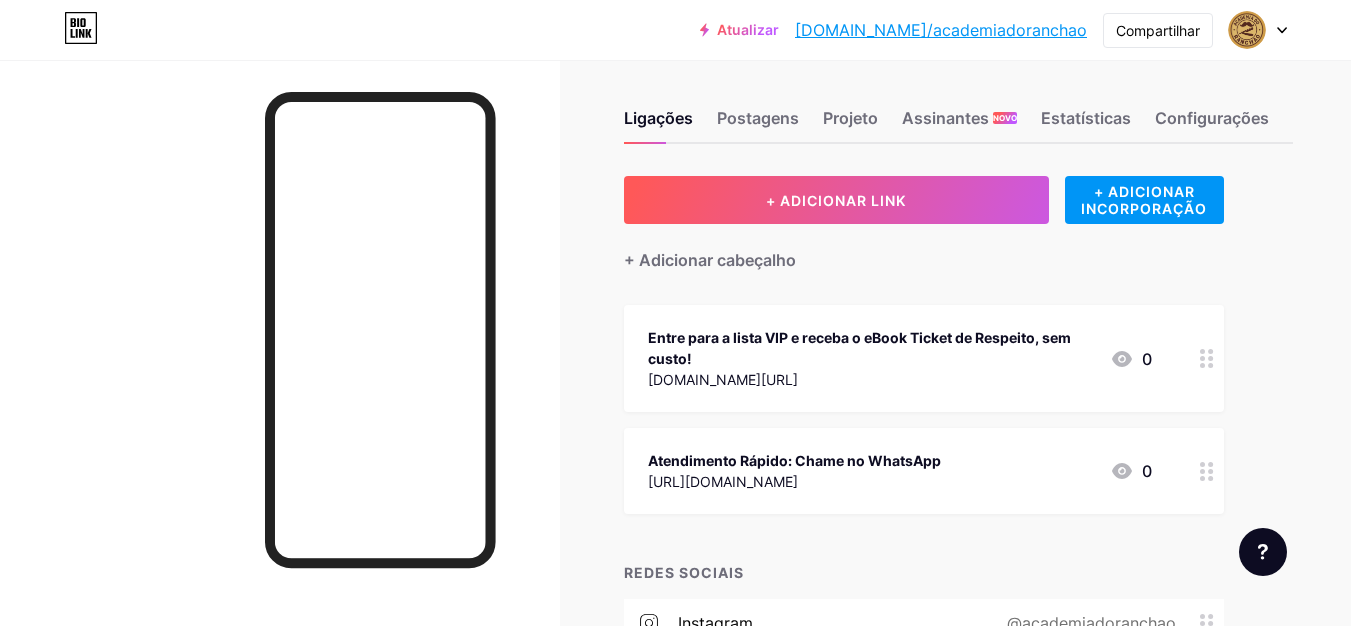 scroll, scrollTop: 0, scrollLeft: 0, axis: both 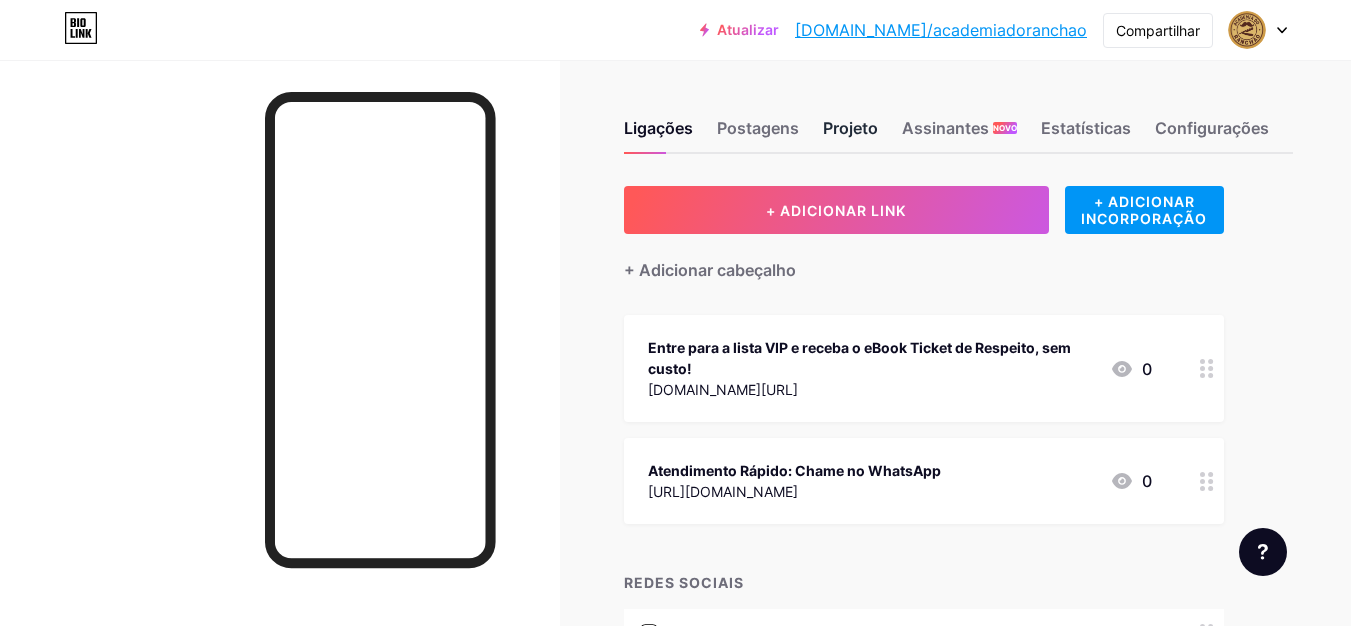 click on "Projeto" at bounding box center [850, 128] 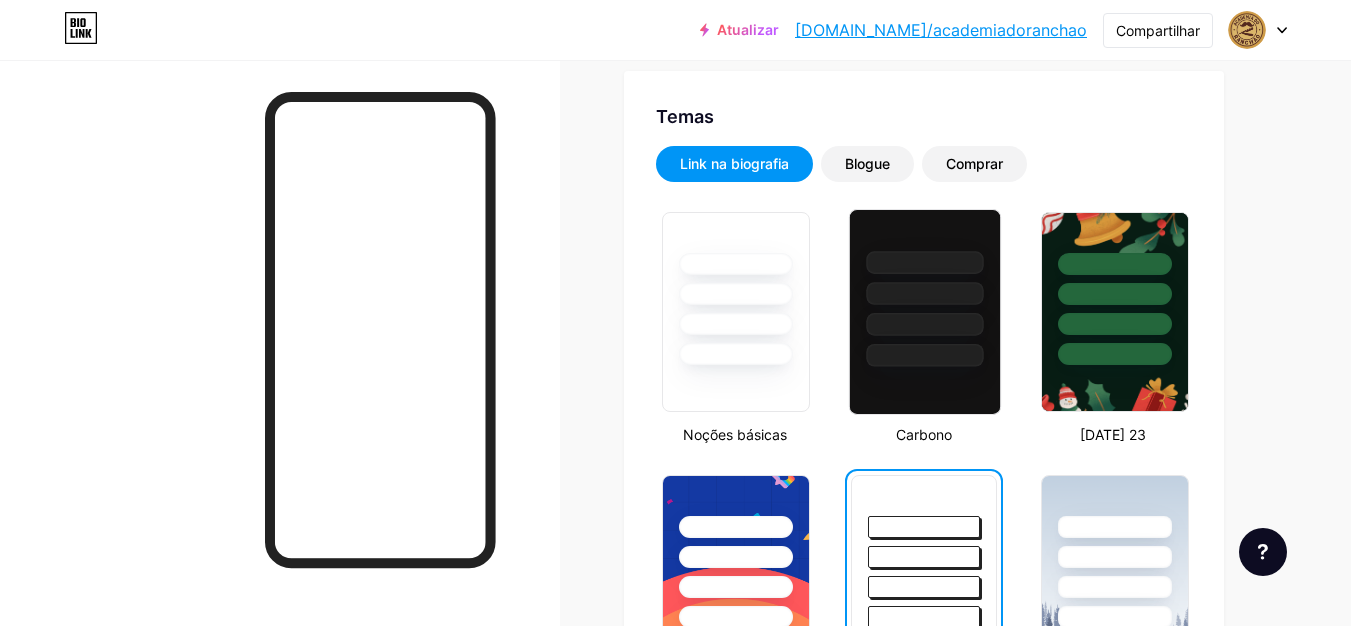 scroll, scrollTop: 400, scrollLeft: 0, axis: vertical 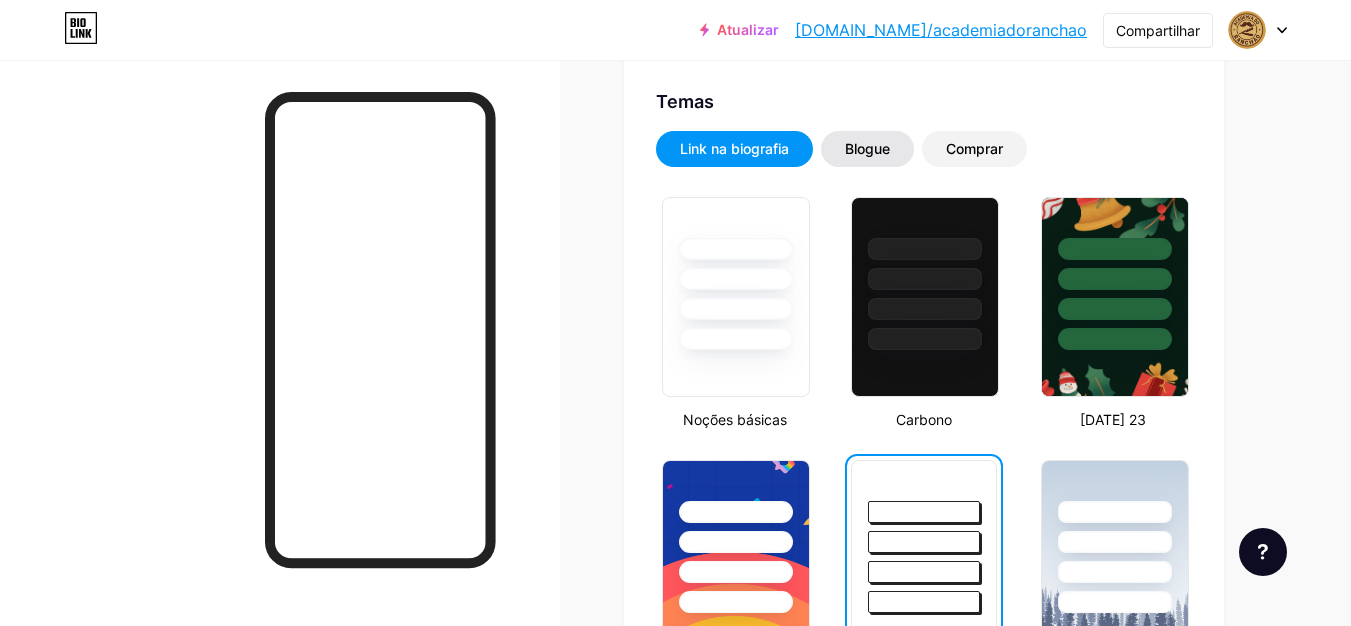 click on "Blogue" at bounding box center (867, 148) 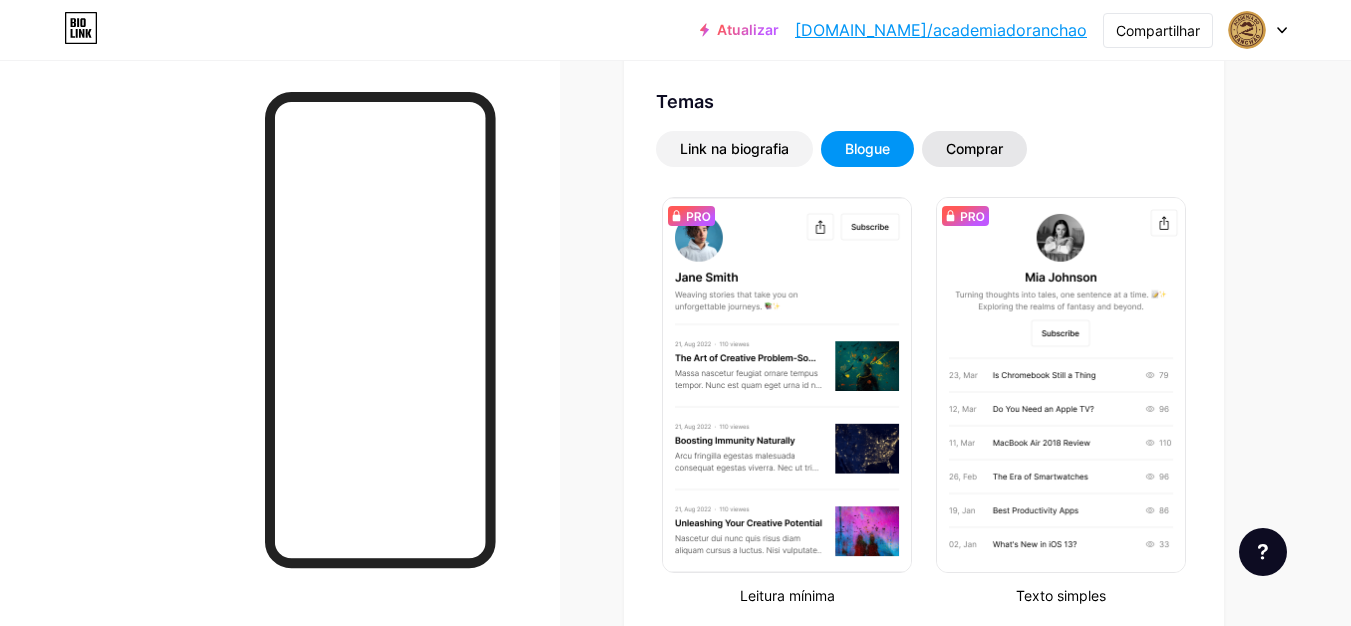 click on "Comprar" at bounding box center (974, 149) 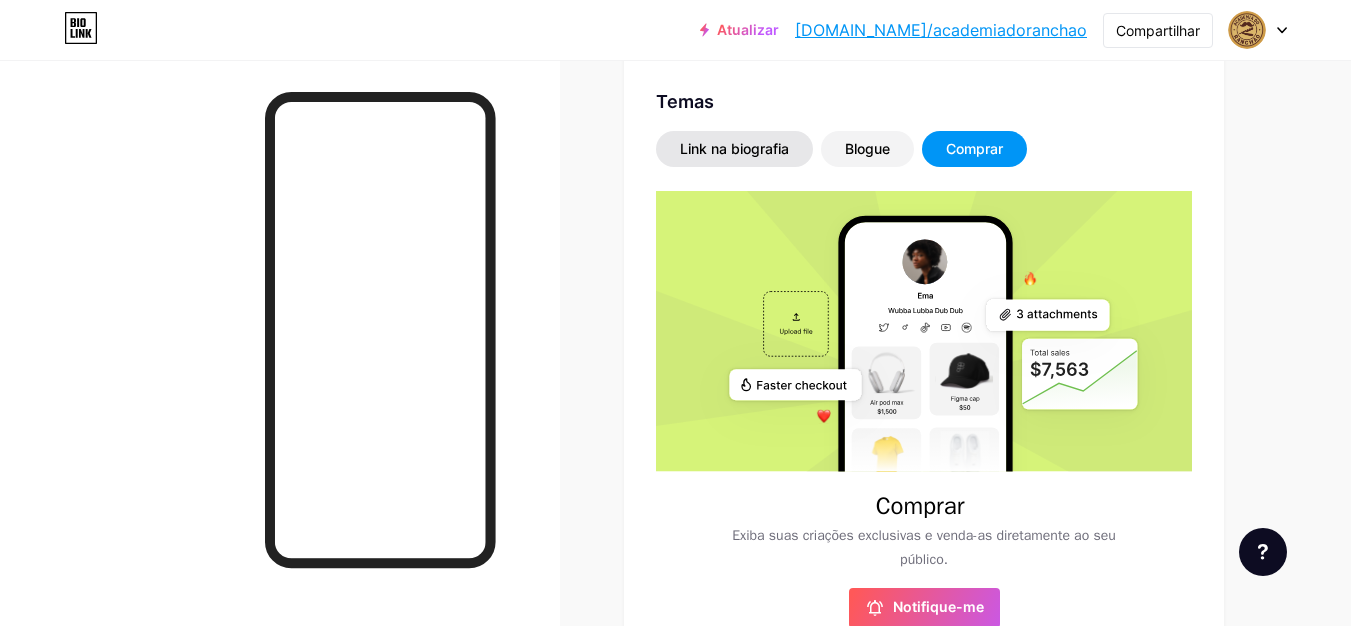 click on "Link na biografia" at bounding box center [734, 148] 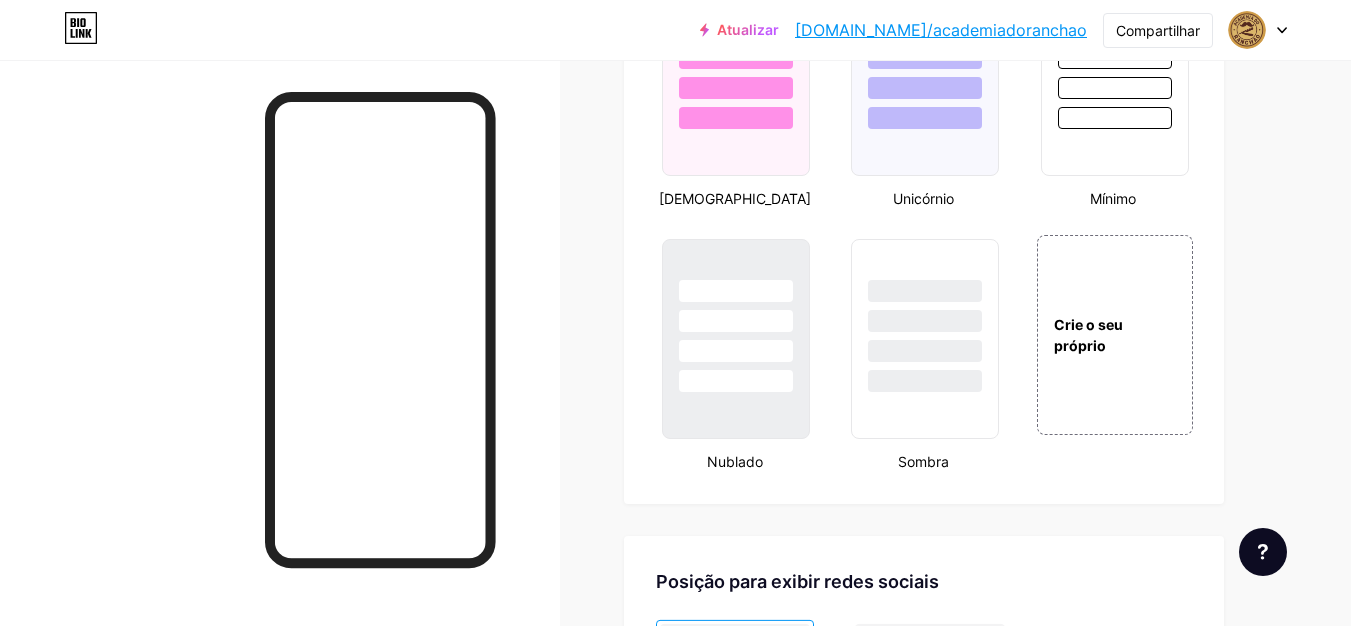 scroll, scrollTop: 2200, scrollLeft: 0, axis: vertical 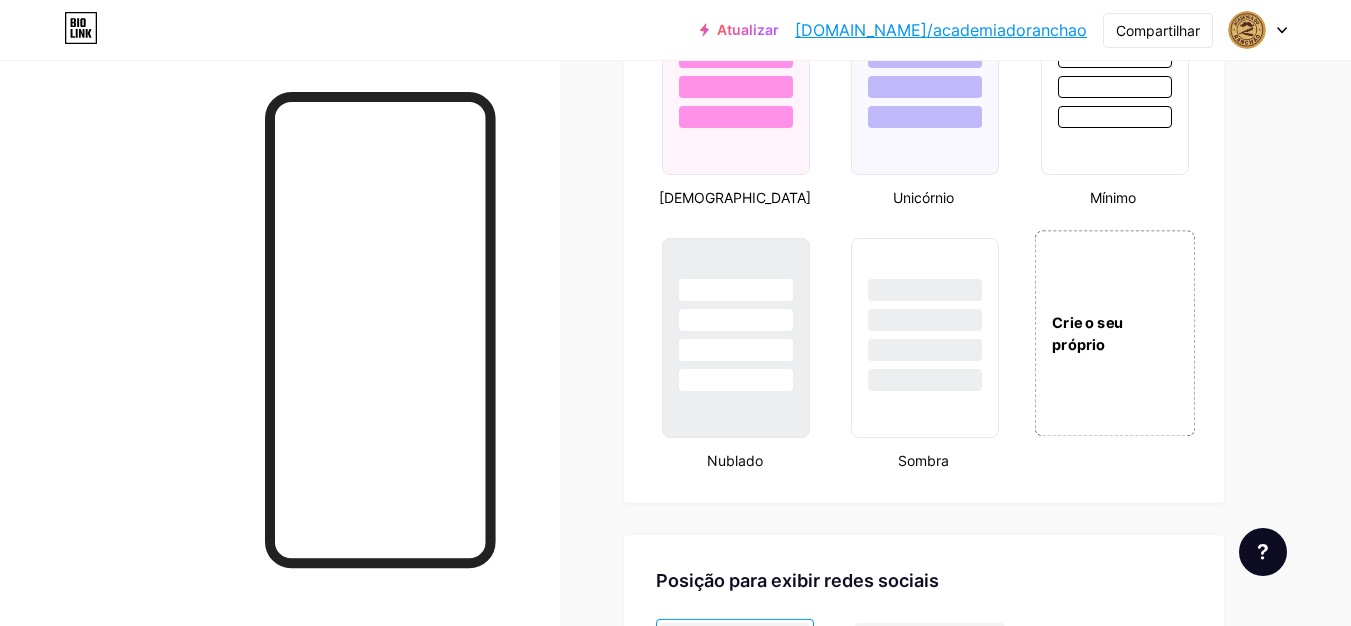click on "Crie o seu próprio" at bounding box center (1087, 333) 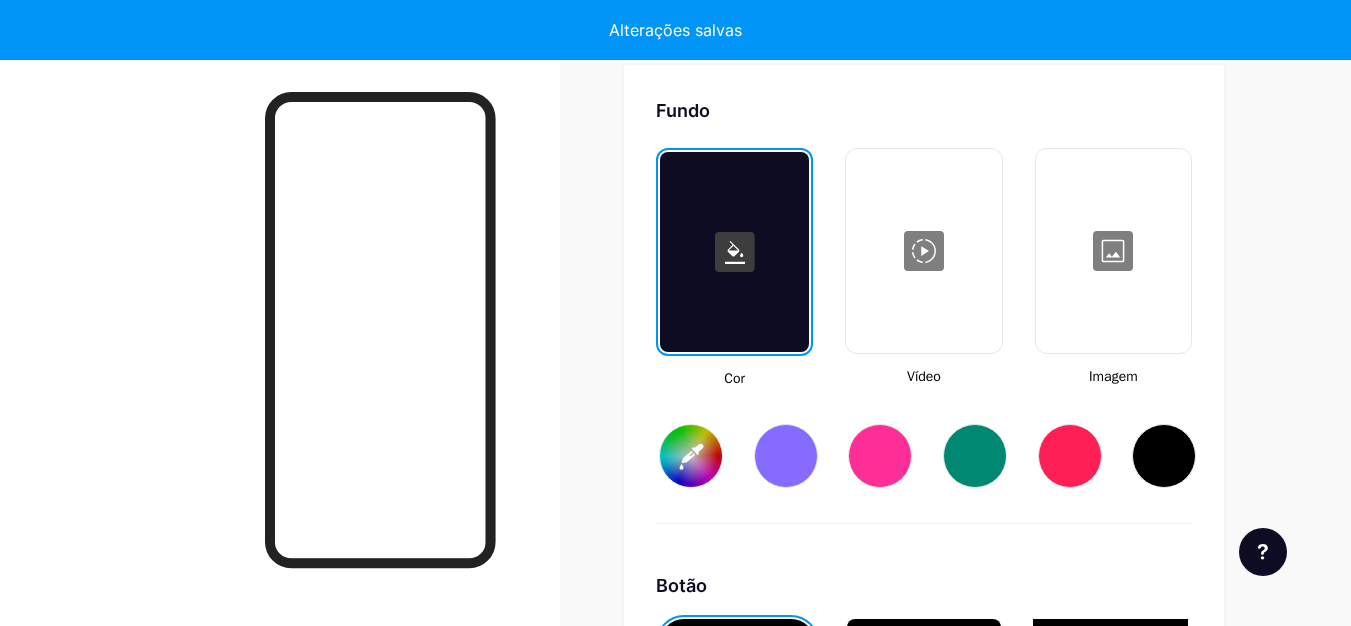 scroll, scrollTop: 2676, scrollLeft: 0, axis: vertical 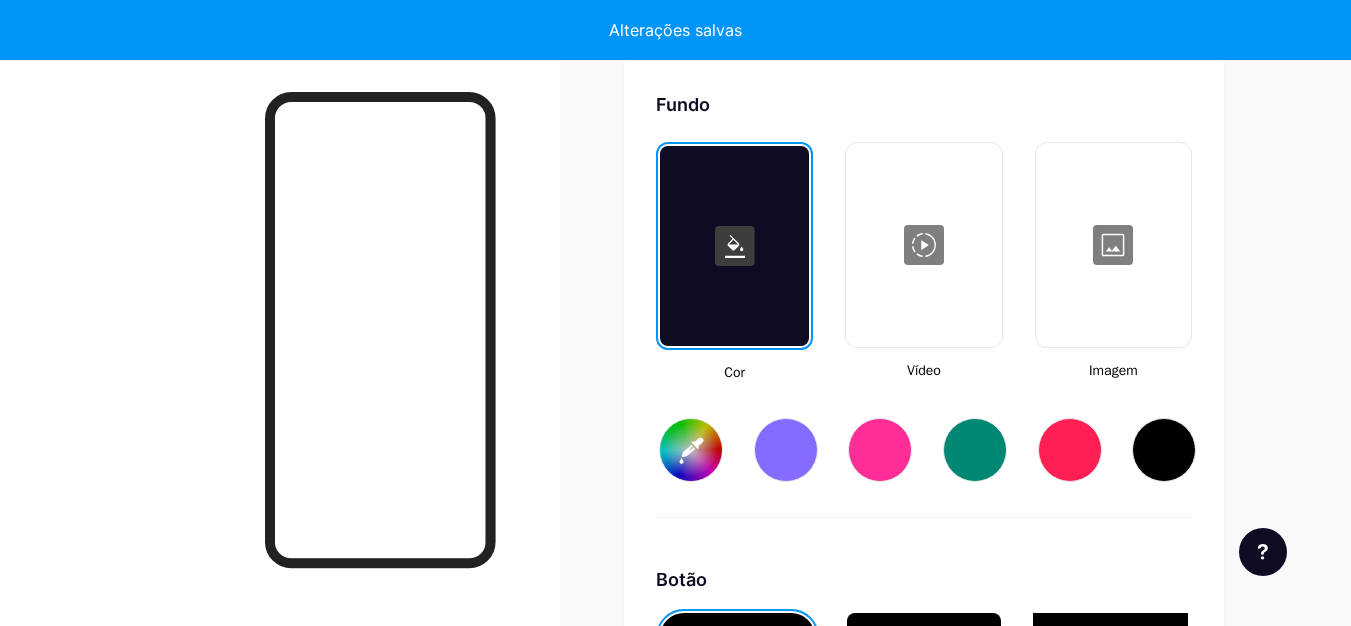 type on "#ffffff" 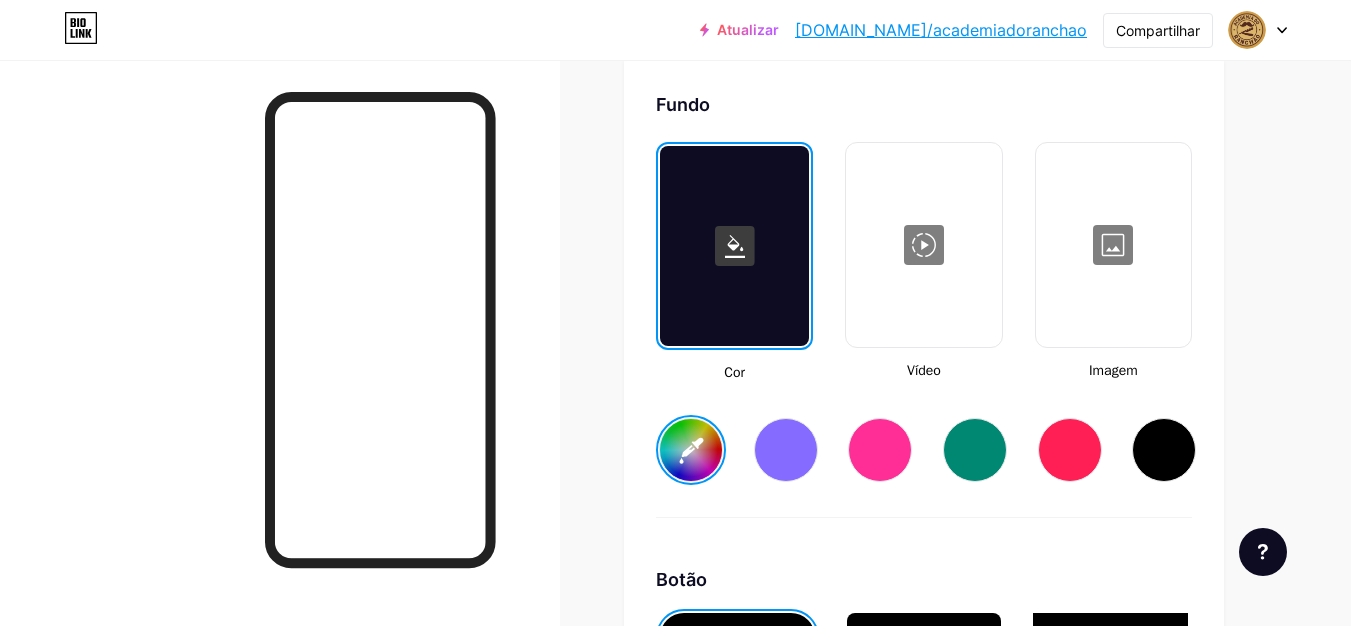 click 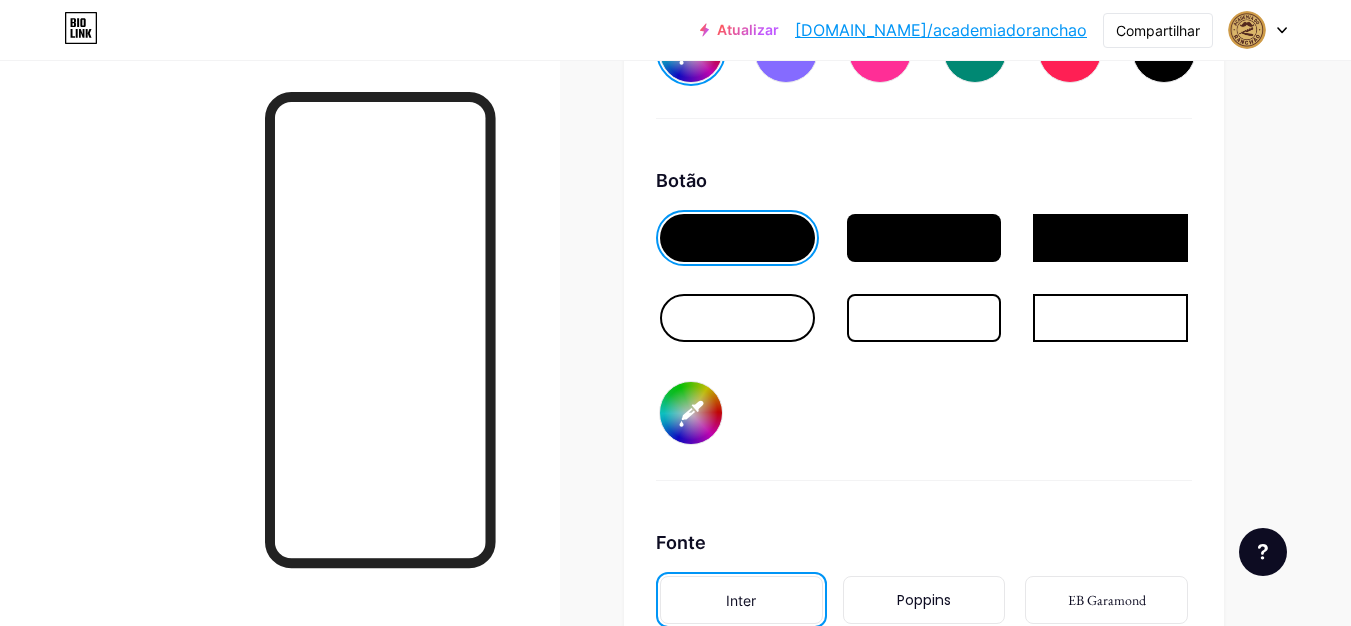 scroll, scrollTop: 3076, scrollLeft: 0, axis: vertical 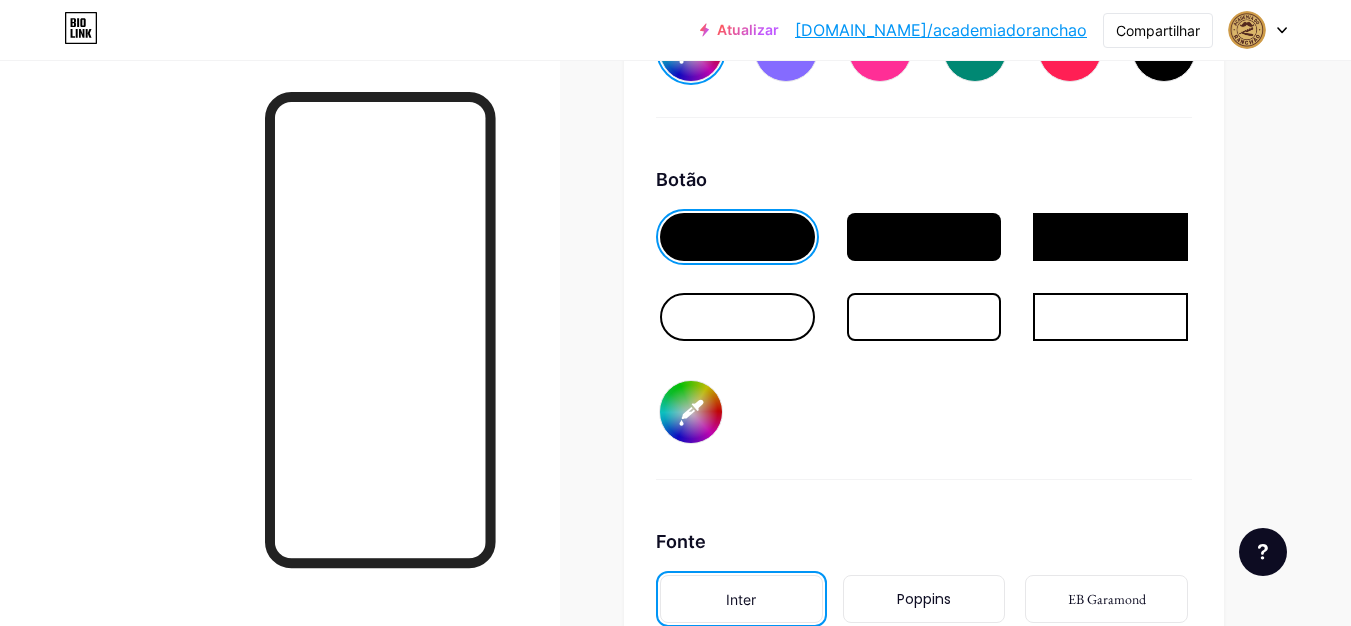 click at bounding box center [924, 237] 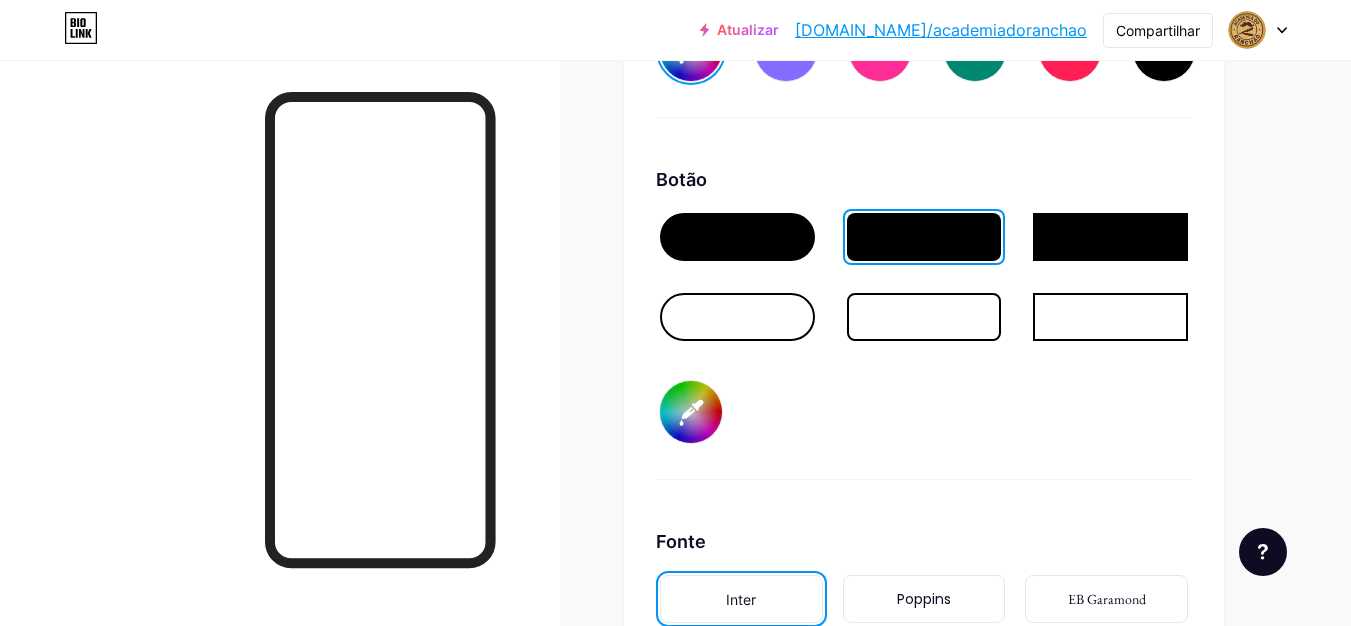 click on "#000000" at bounding box center [691, 412] 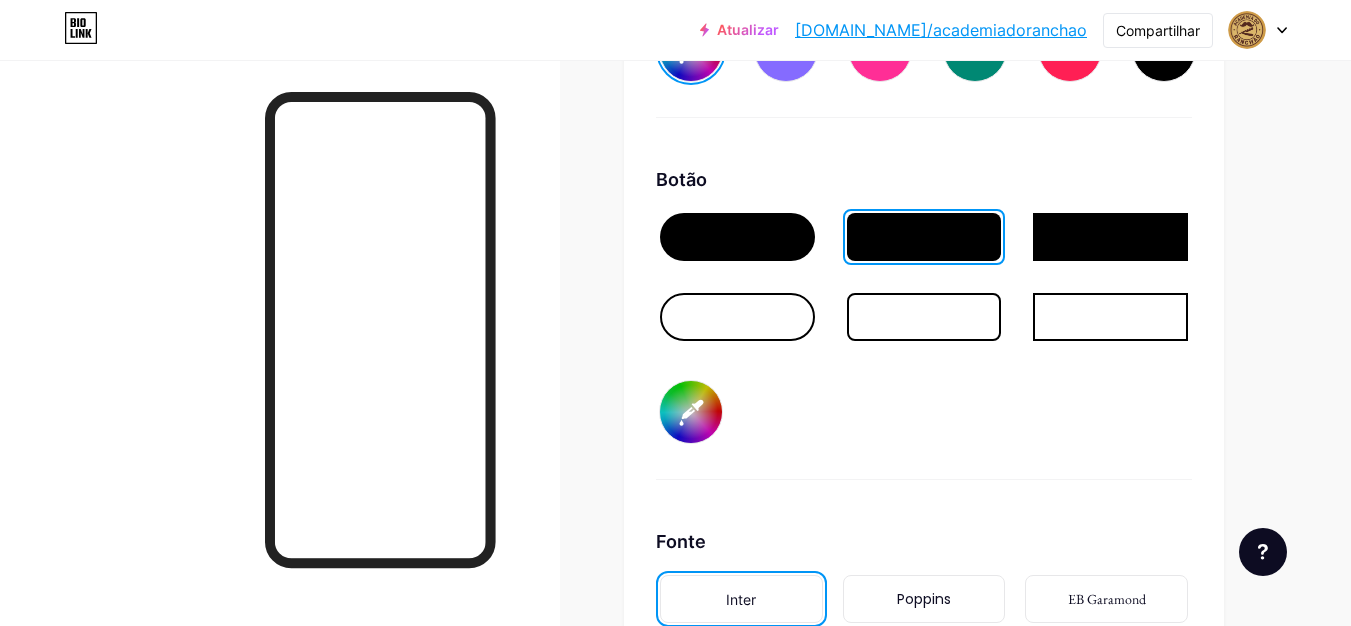 type on "#052c29" 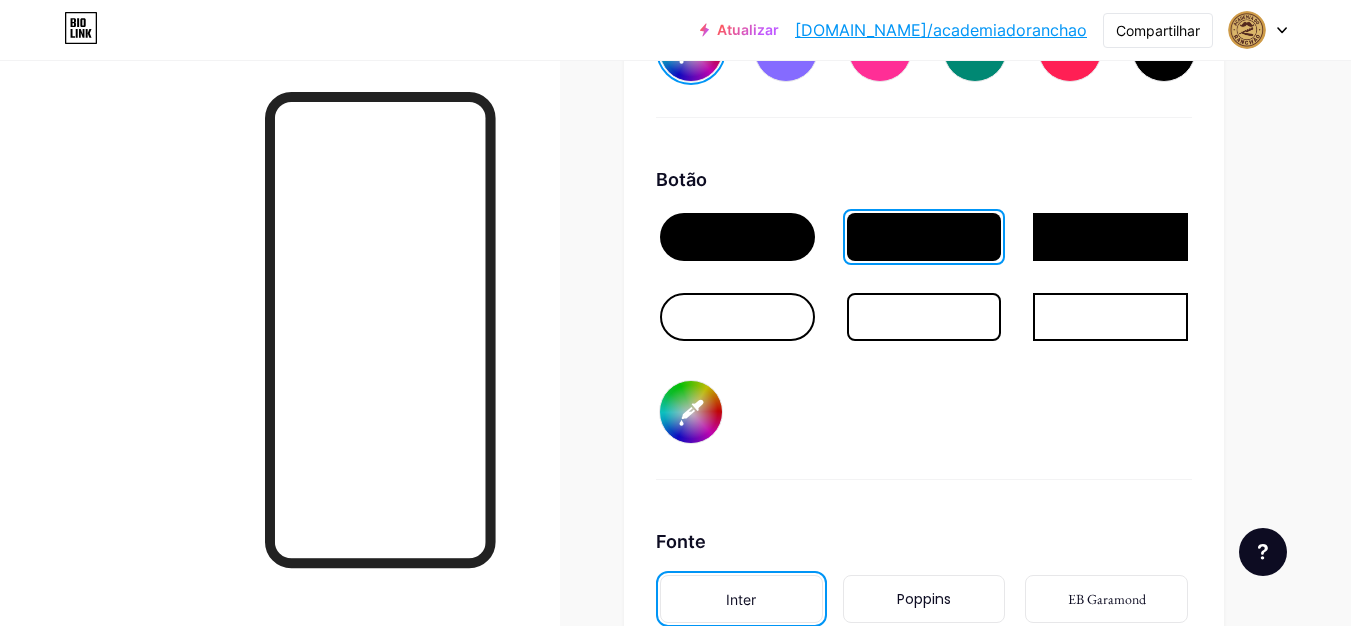 type on "#00000f" 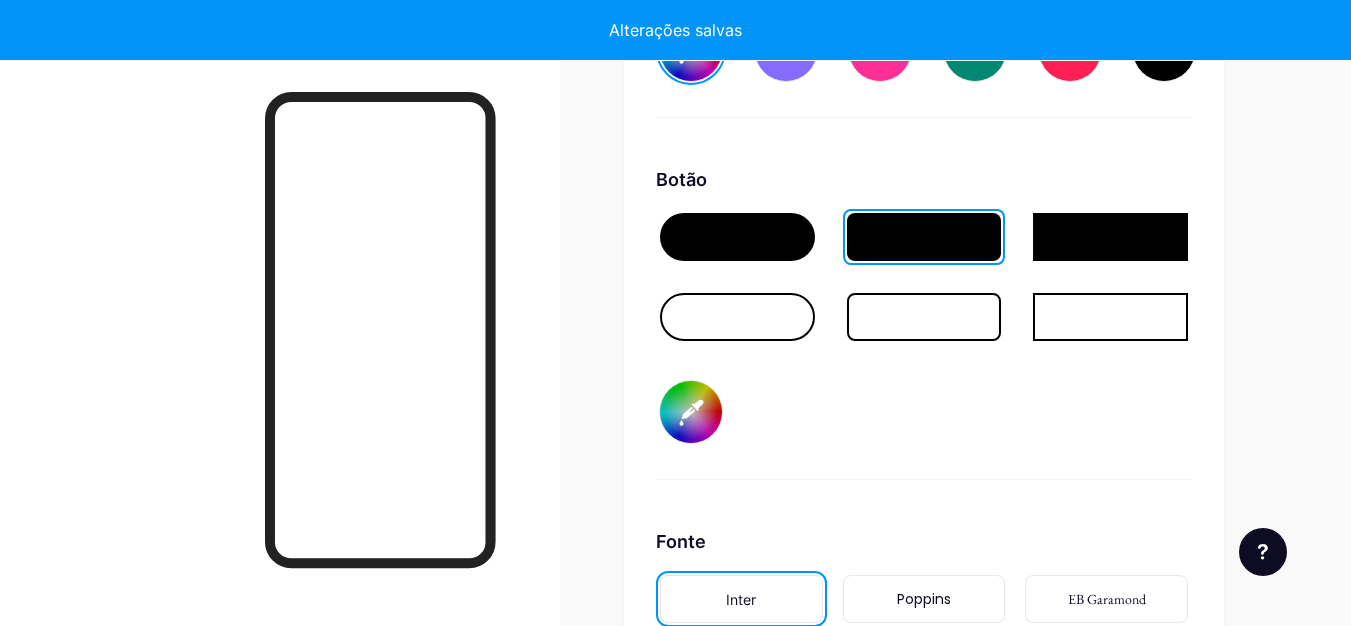 type on "#052c29" 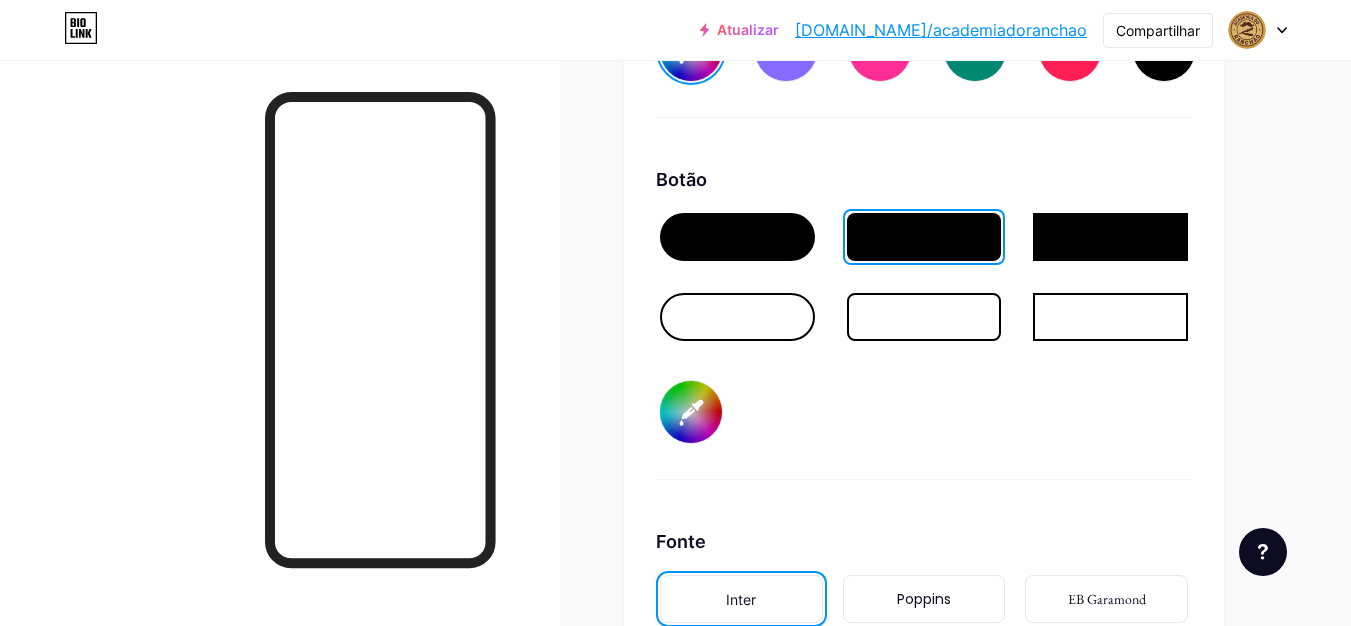 type on "#052c29" 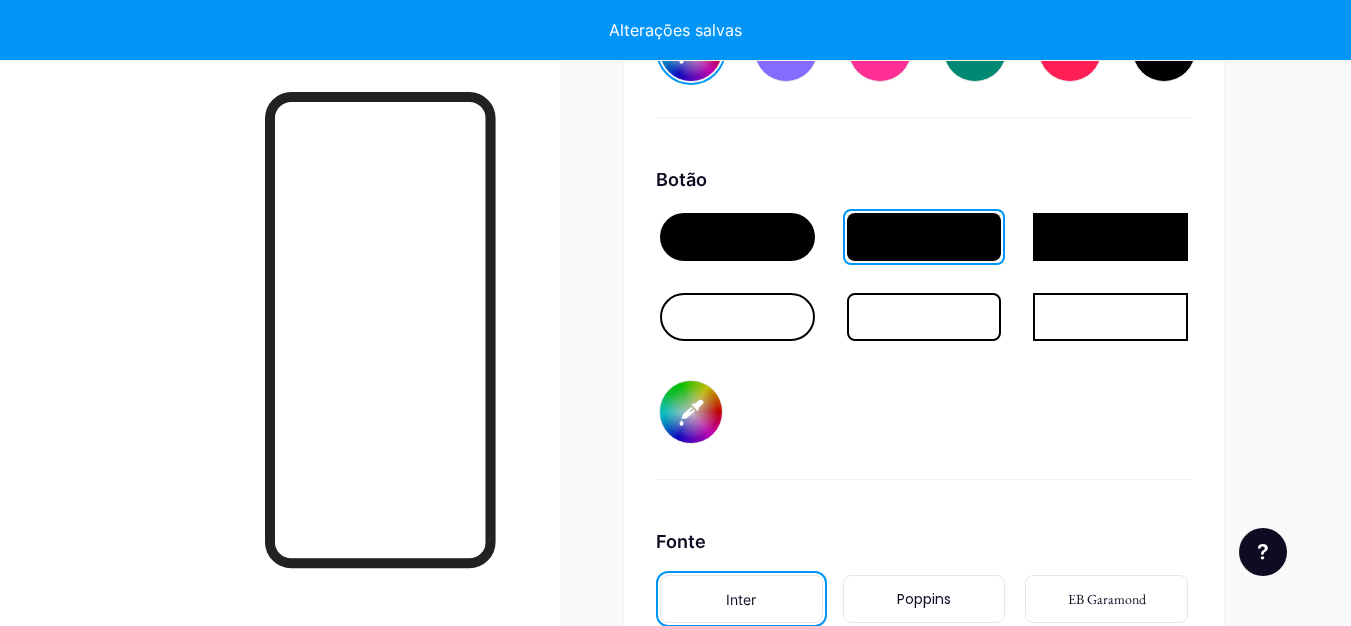 type on "#052c29" 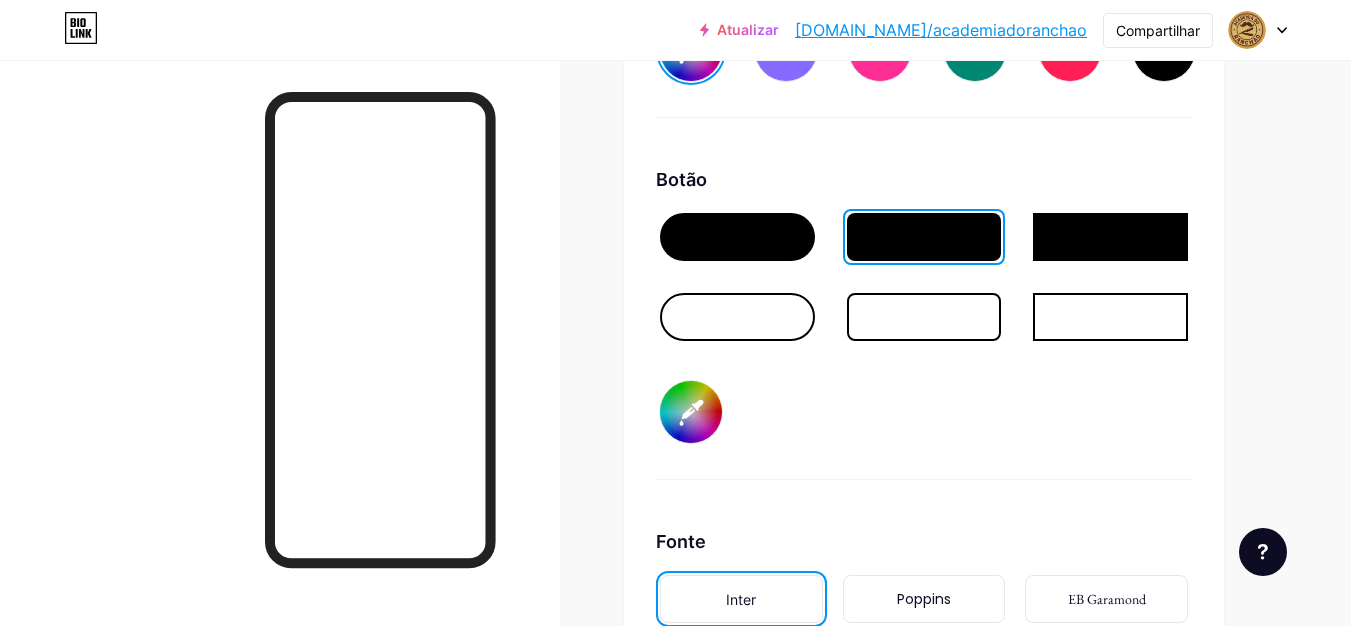 type on "#ff6b00" 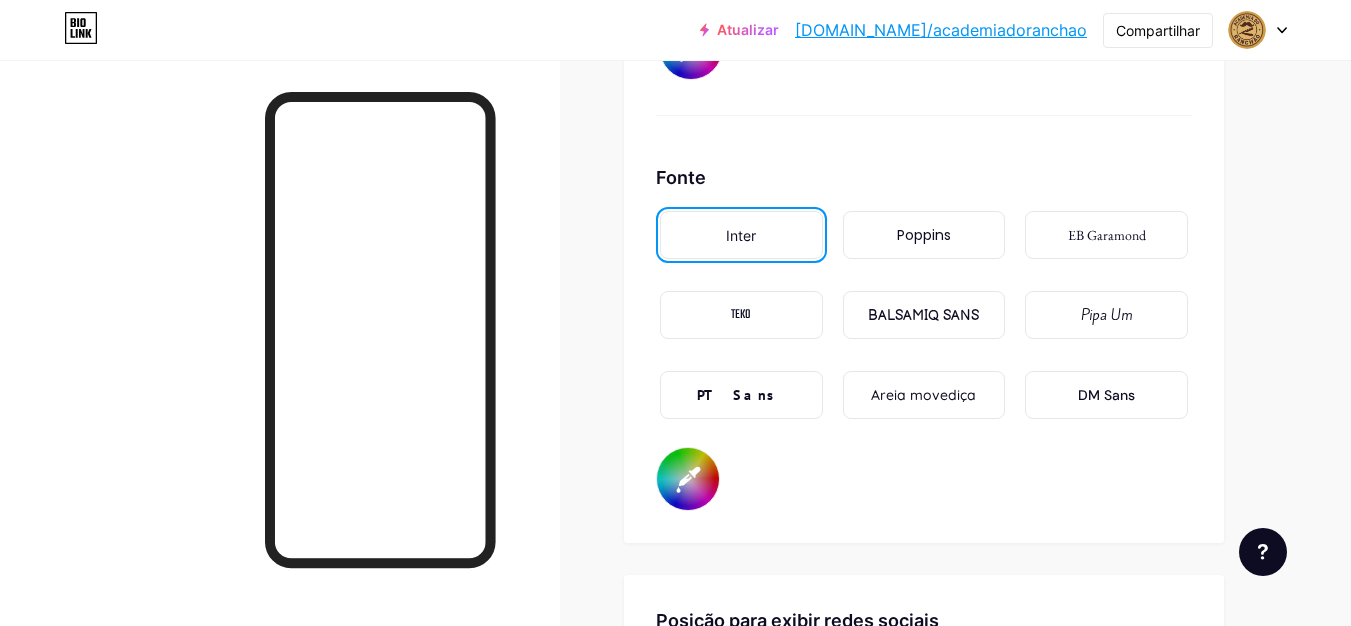 scroll, scrollTop: 3476, scrollLeft: 0, axis: vertical 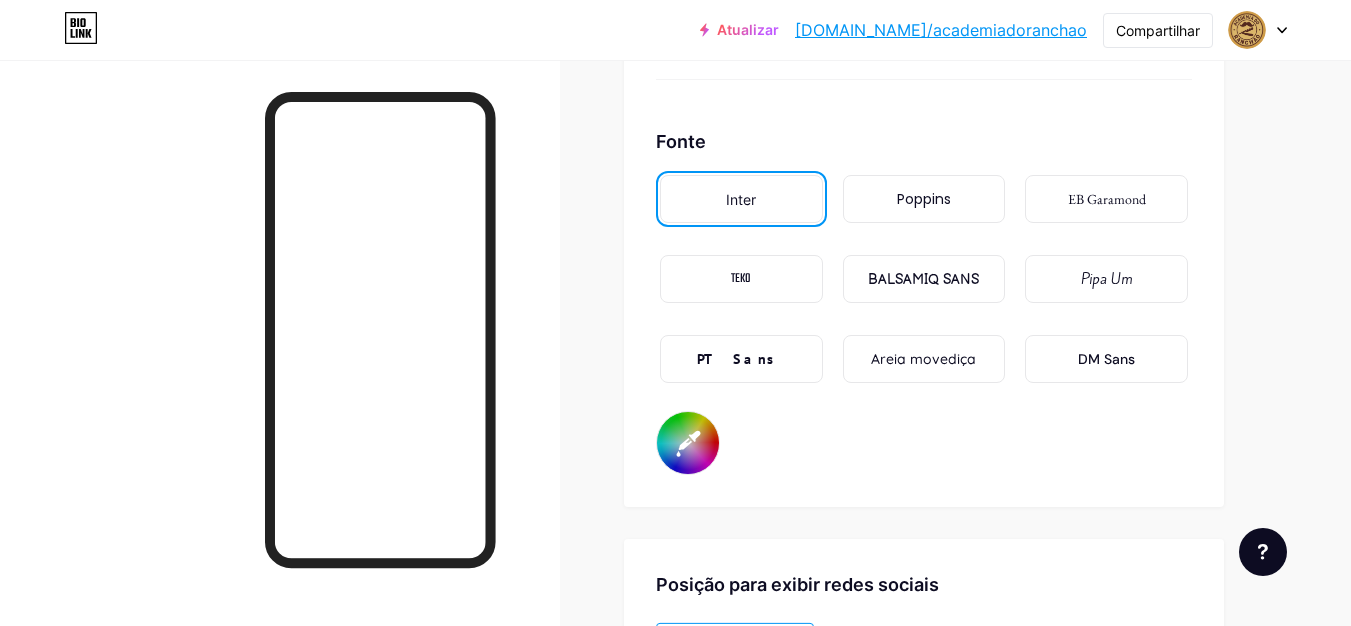 click on "Poppins" at bounding box center (924, 199) 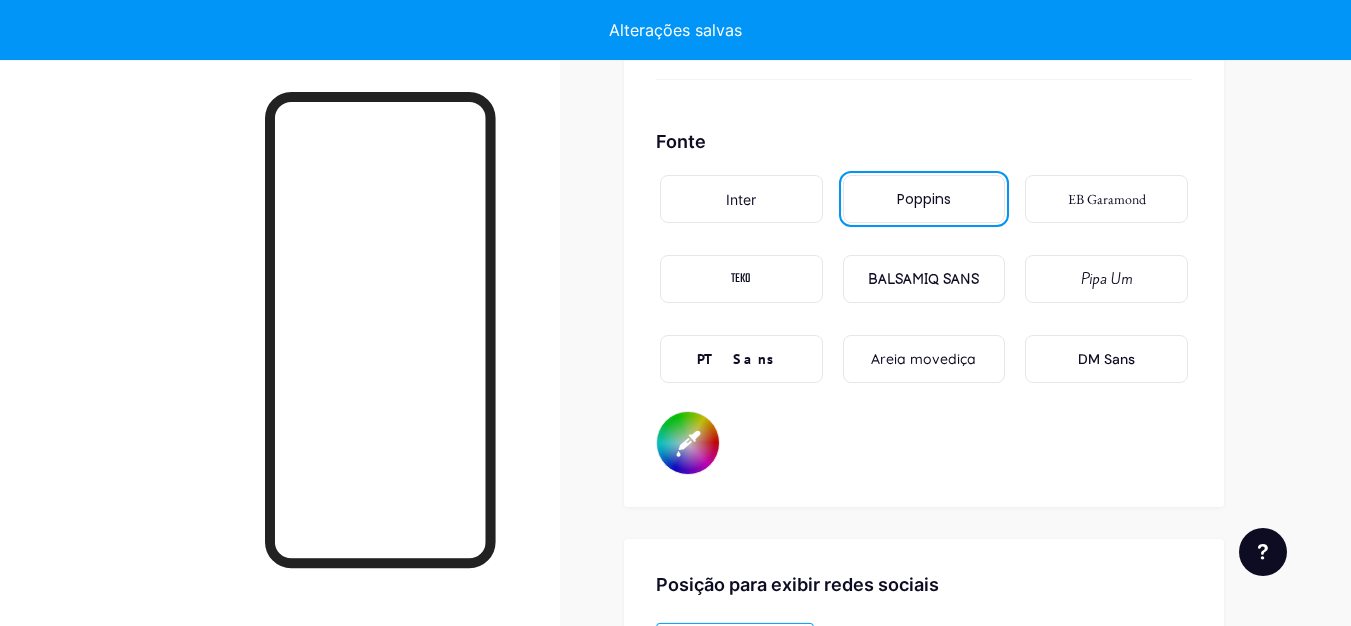 type on "#052c29" 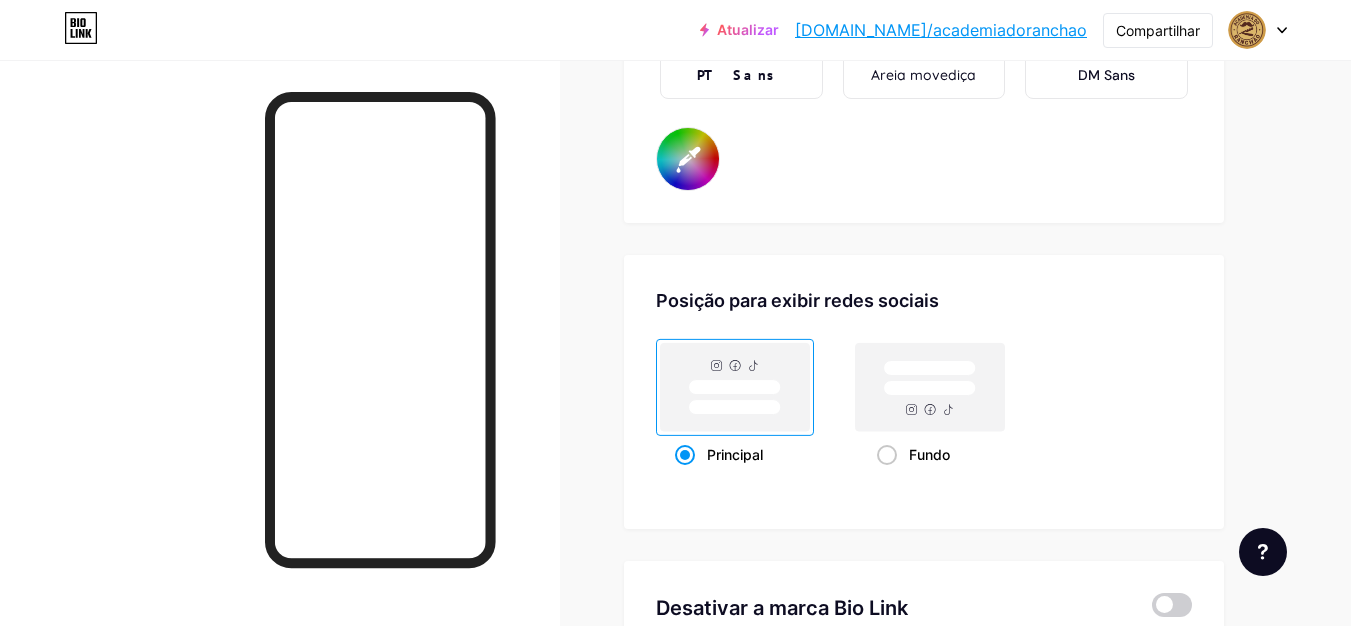 scroll, scrollTop: 3776, scrollLeft: 0, axis: vertical 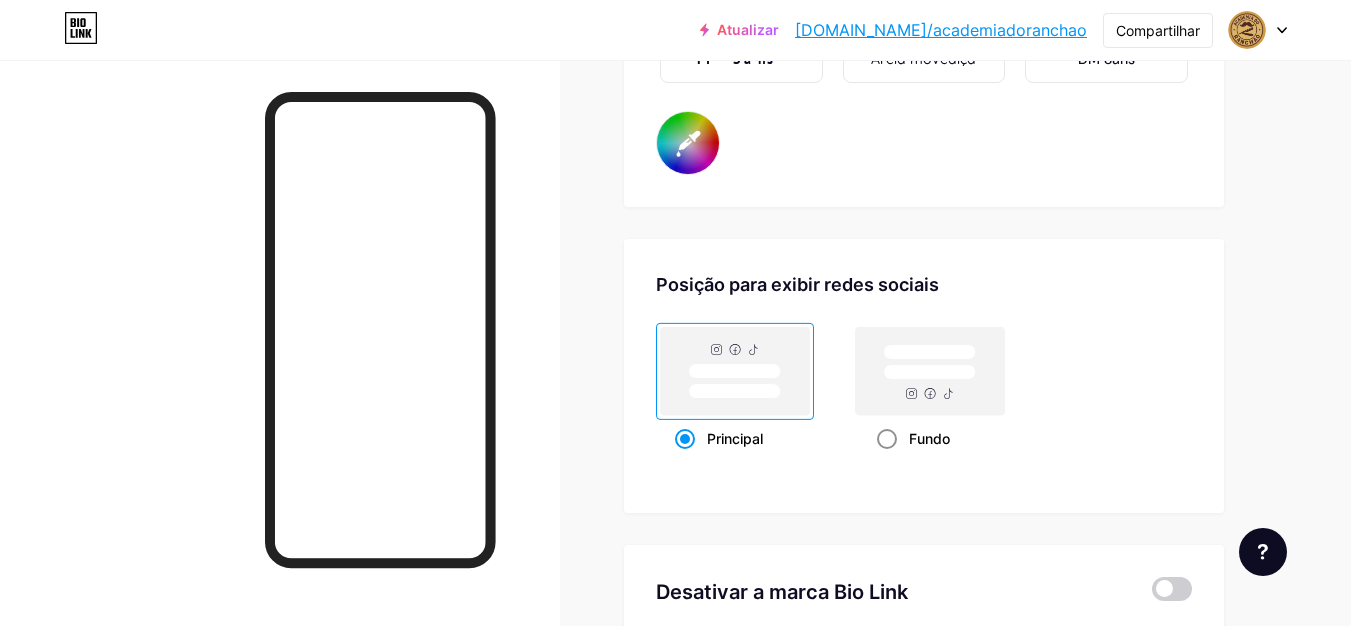 click 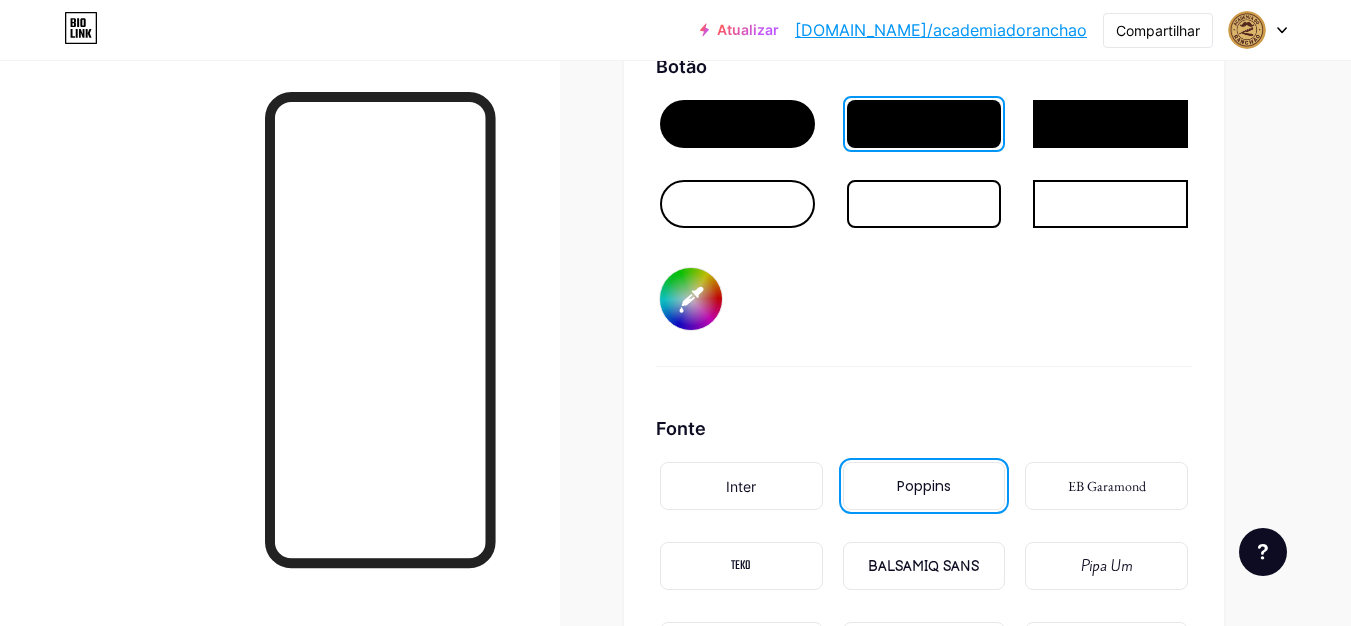 scroll, scrollTop: 3089, scrollLeft: 0, axis: vertical 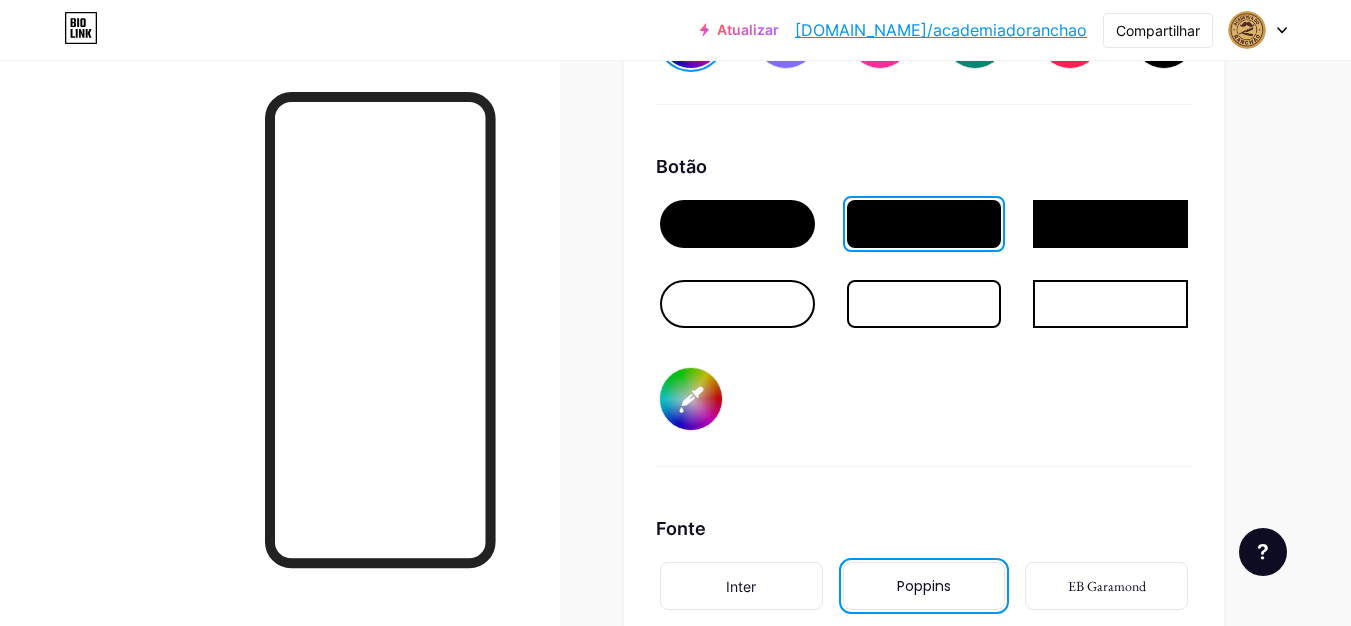 click at bounding box center (924, 304) 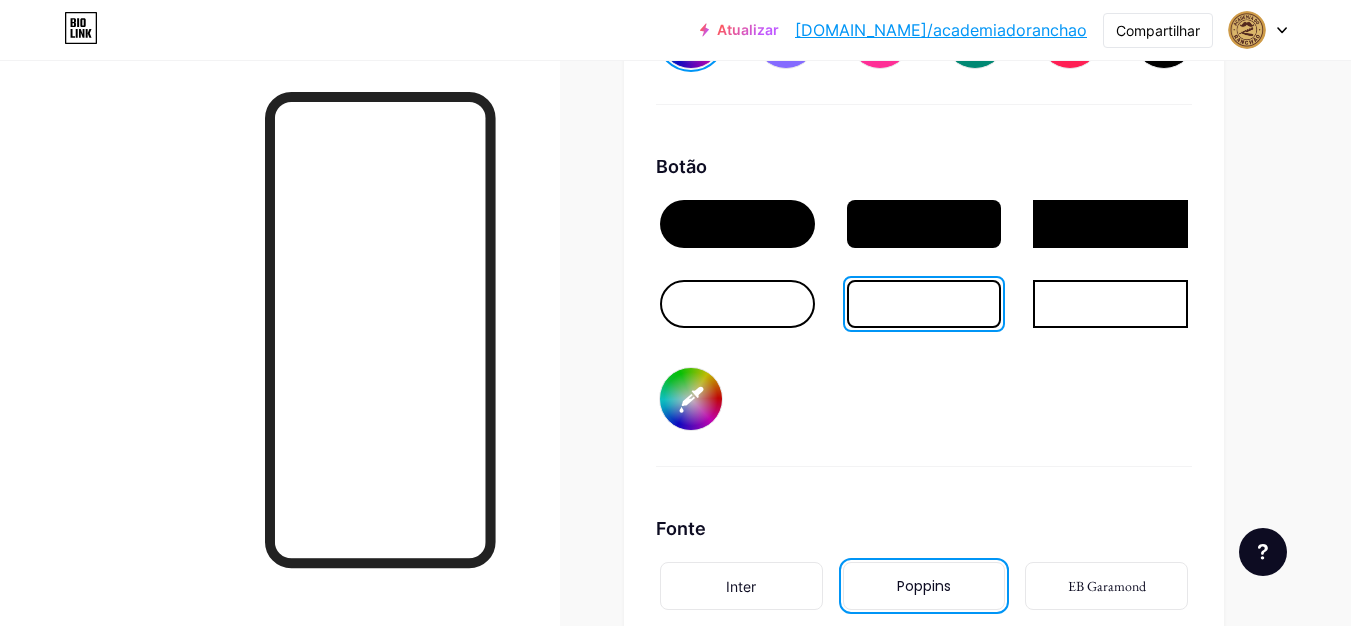 click at bounding box center (924, 224) 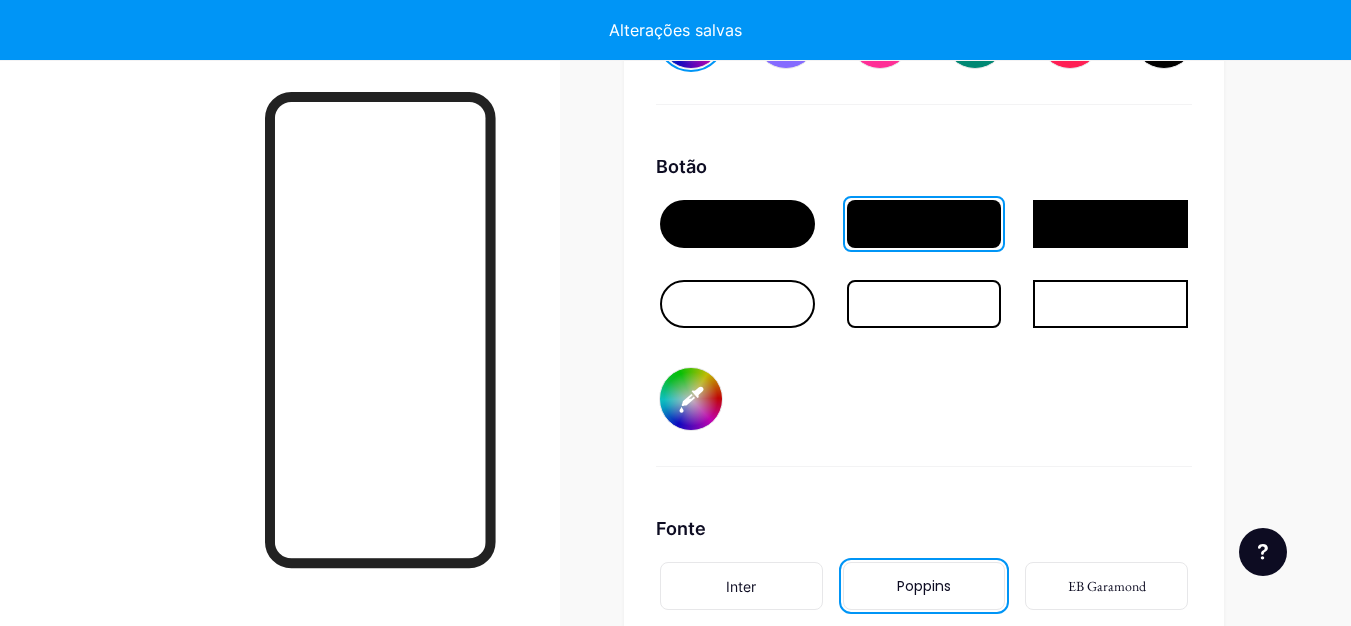 type on "#052c29" 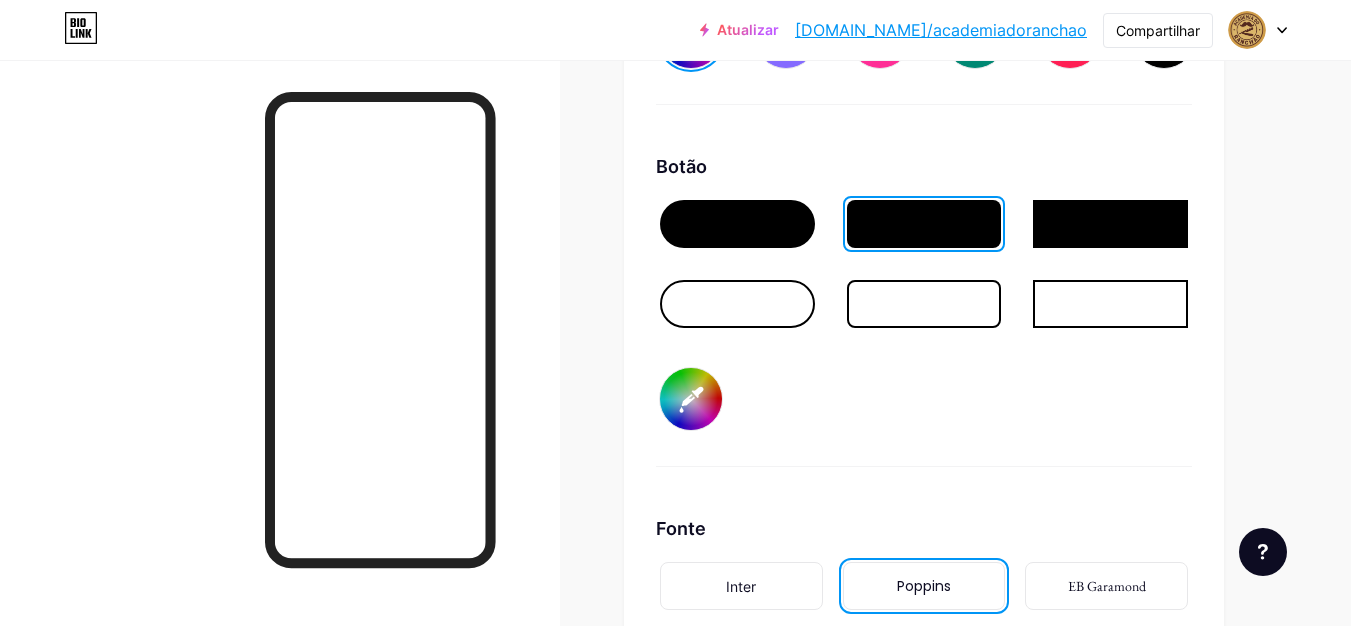 click on "Botão       #ff6b00" at bounding box center [924, 310] 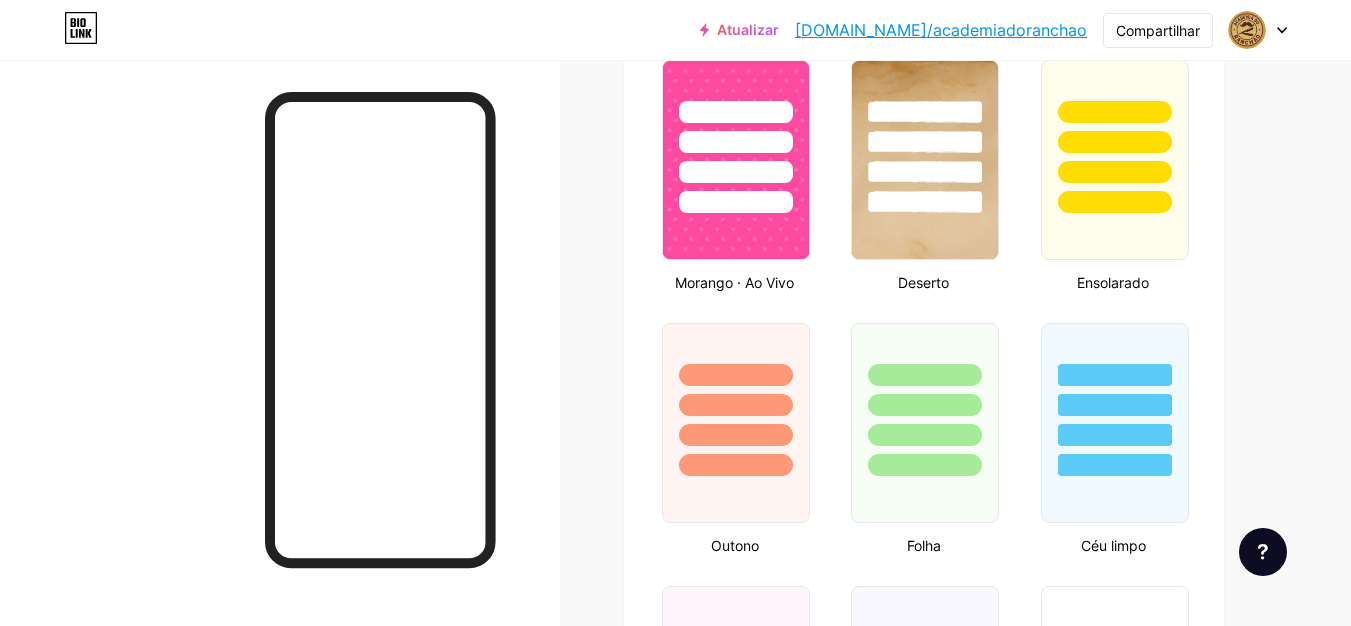 scroll, scrollTop: 1089, scrollLeft: 0, axis: vertical 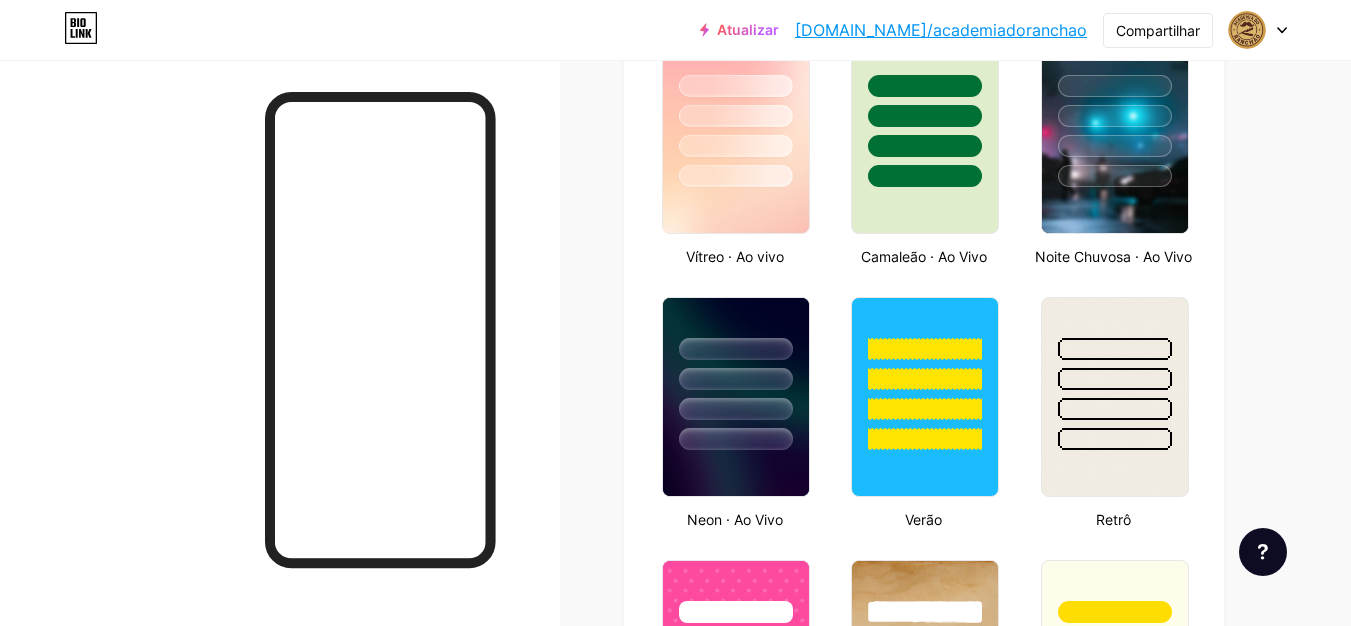 click on "[DOMAIN_NAME]/academiadoranchao" at bounding box center (941, 30) 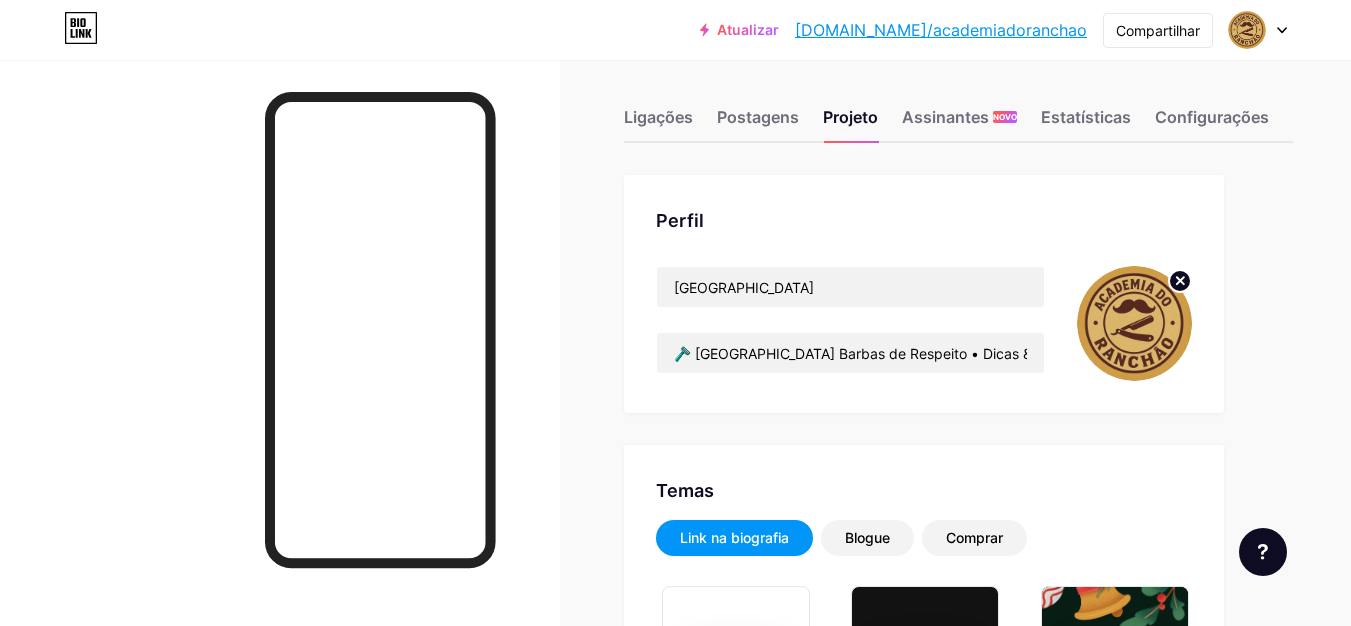 scroll, scrollTop: 0, scrollLeft: 0, axis: both 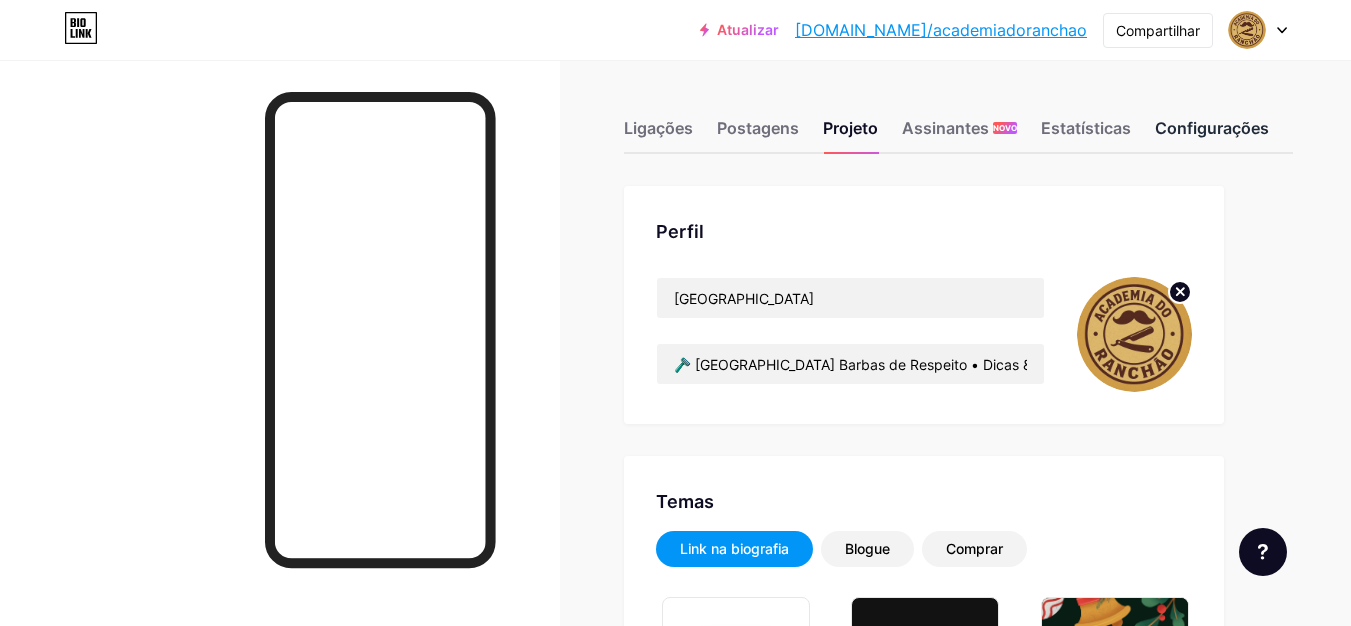 click on "Configurações" at bounding box center (1212, 128) 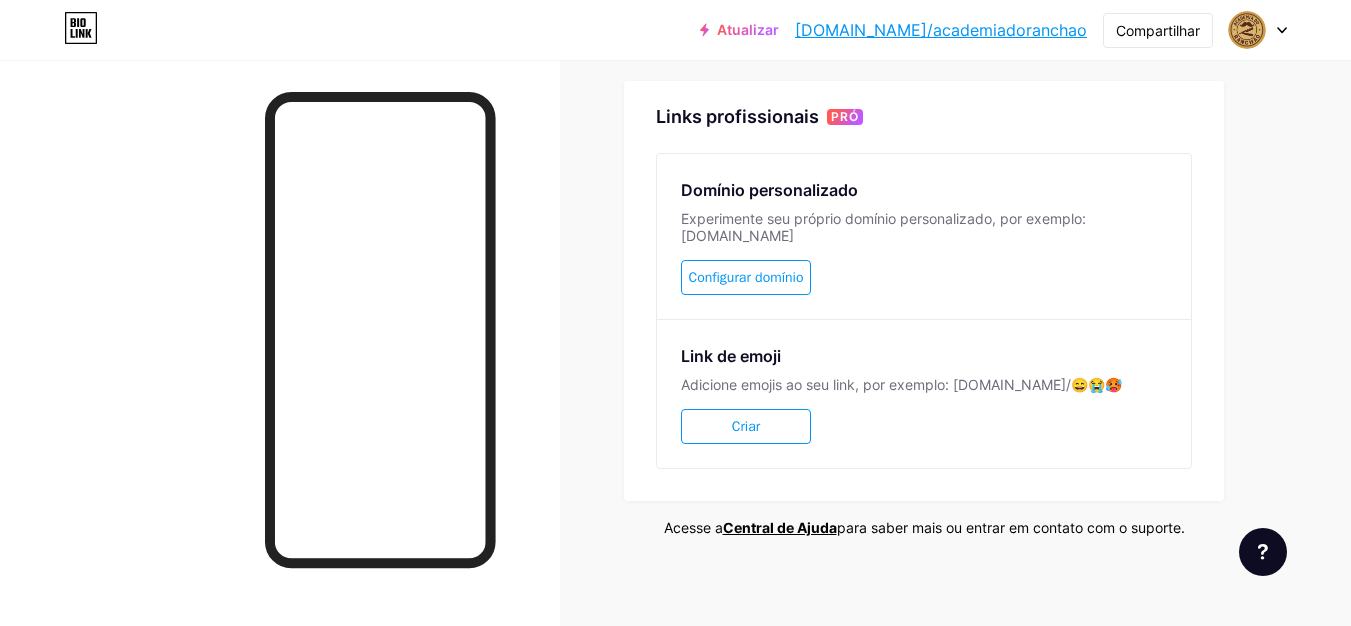 scroll, scrollTop: 972, scrollLeft: 0, axis: vertical 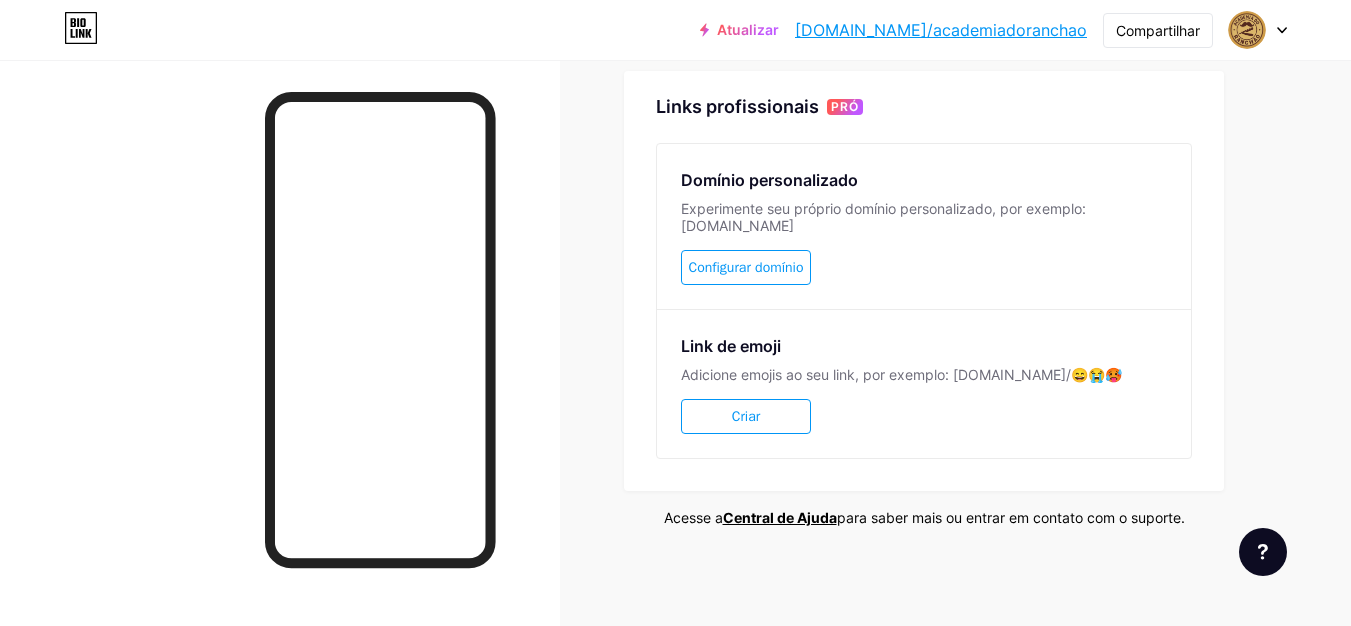 click on "Criar" at bounding box center [746, 416] 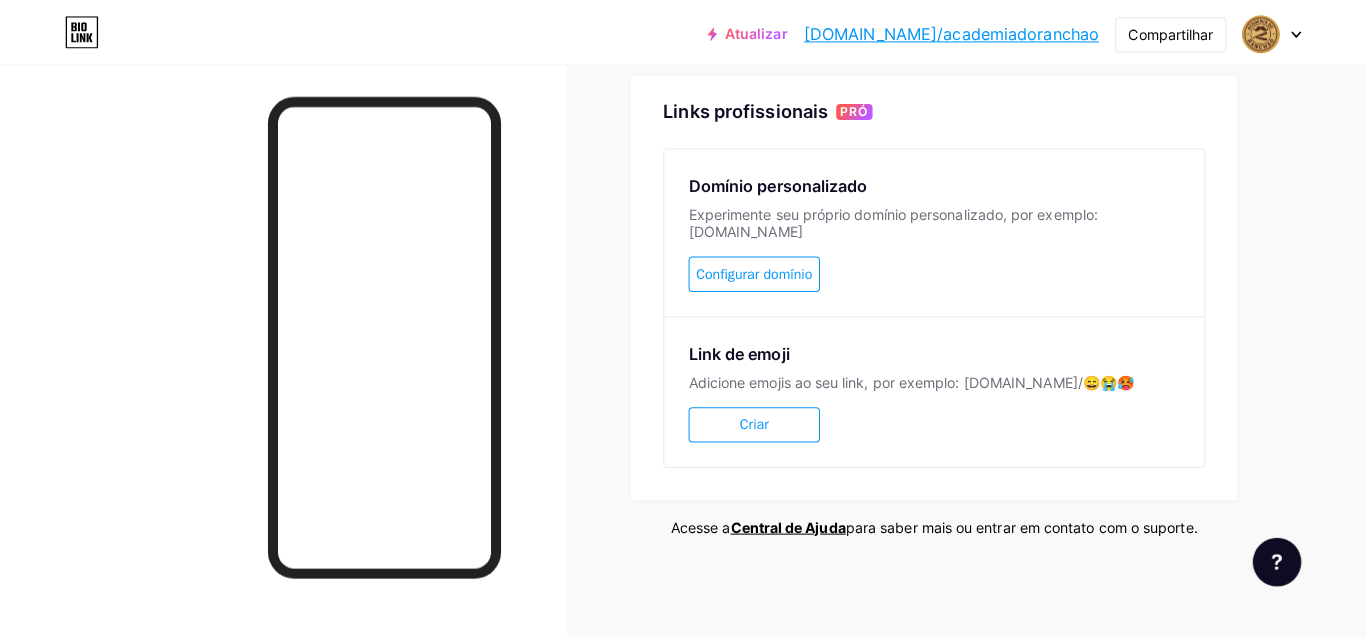 scroll, scrollTop: 957, scrollLeft: 0, axis: vertical 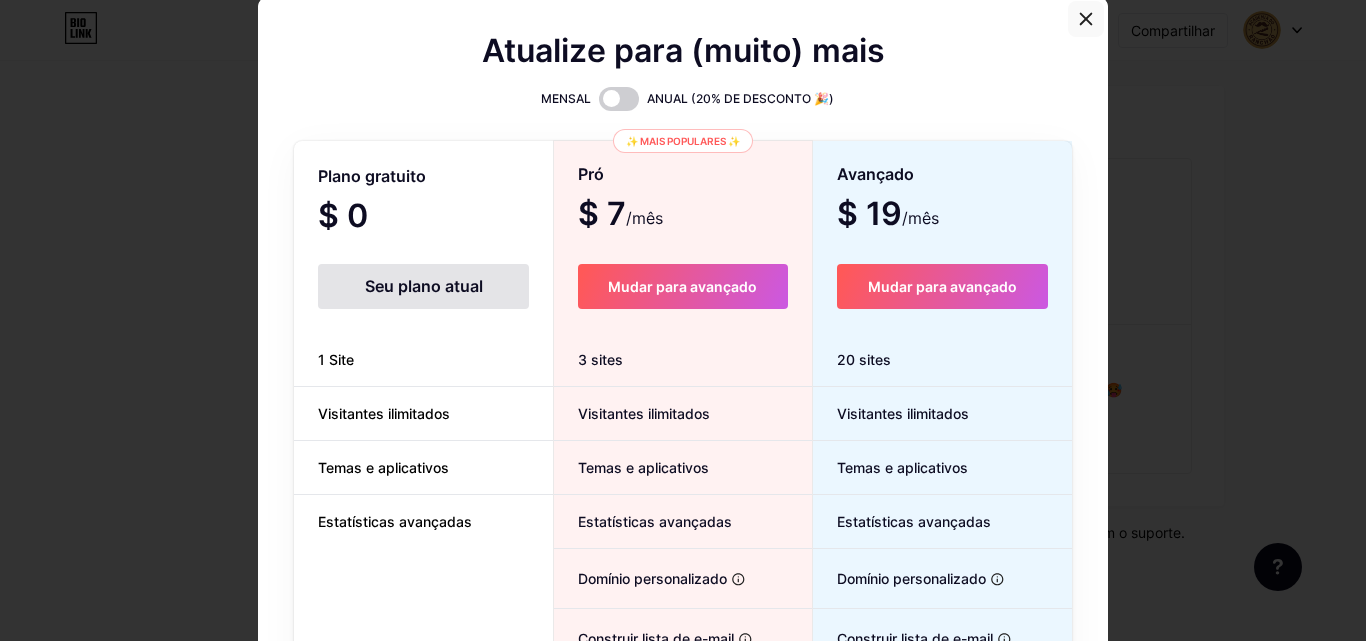click 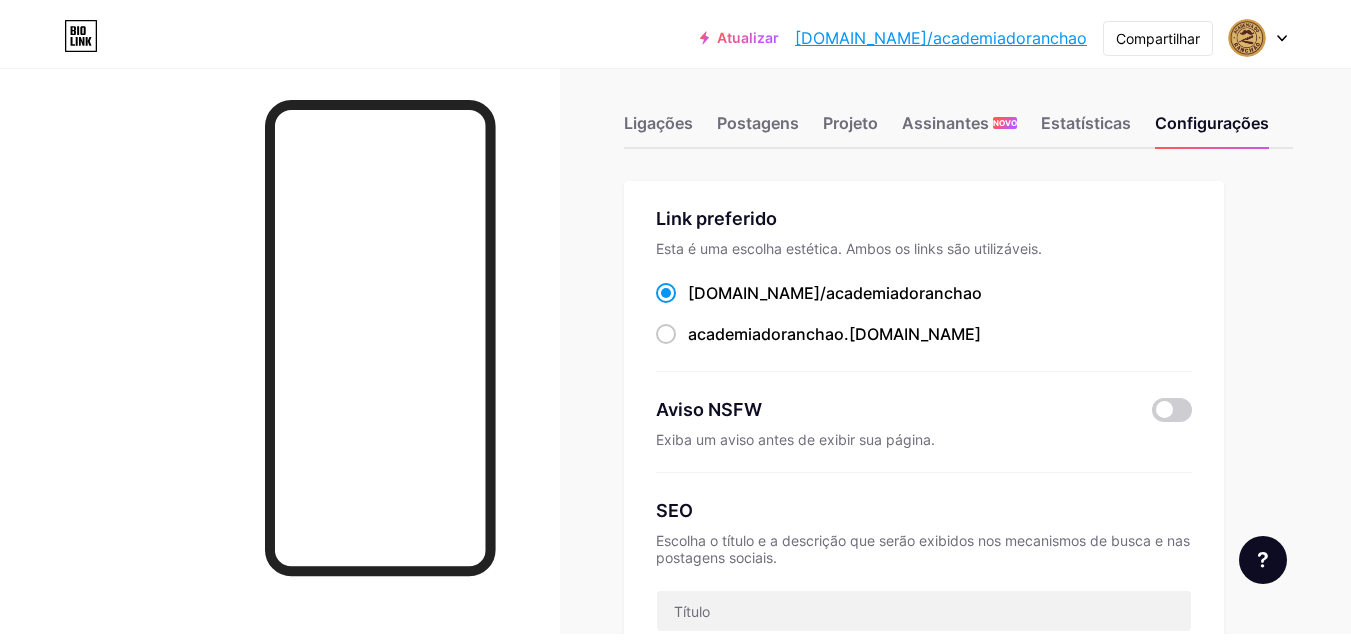 scroll, scrollTop: 0, scrollLeft: 0, axis: both 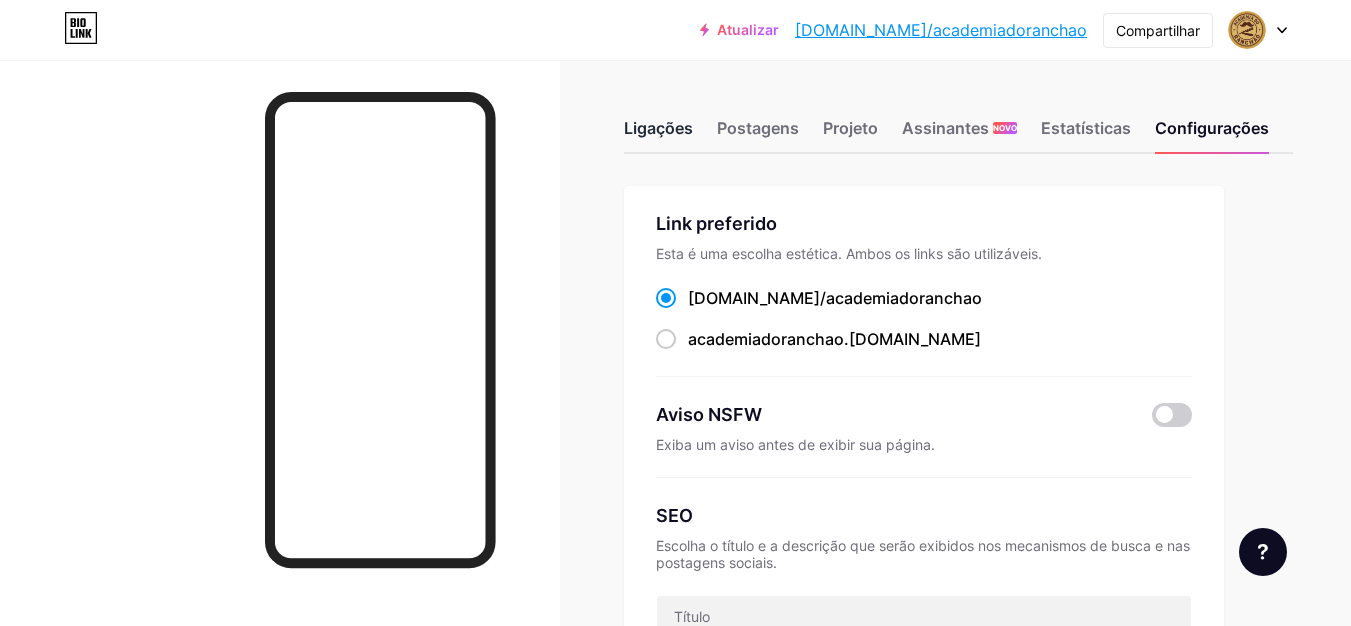click on "Ligações" at bounding box center (658, 128) 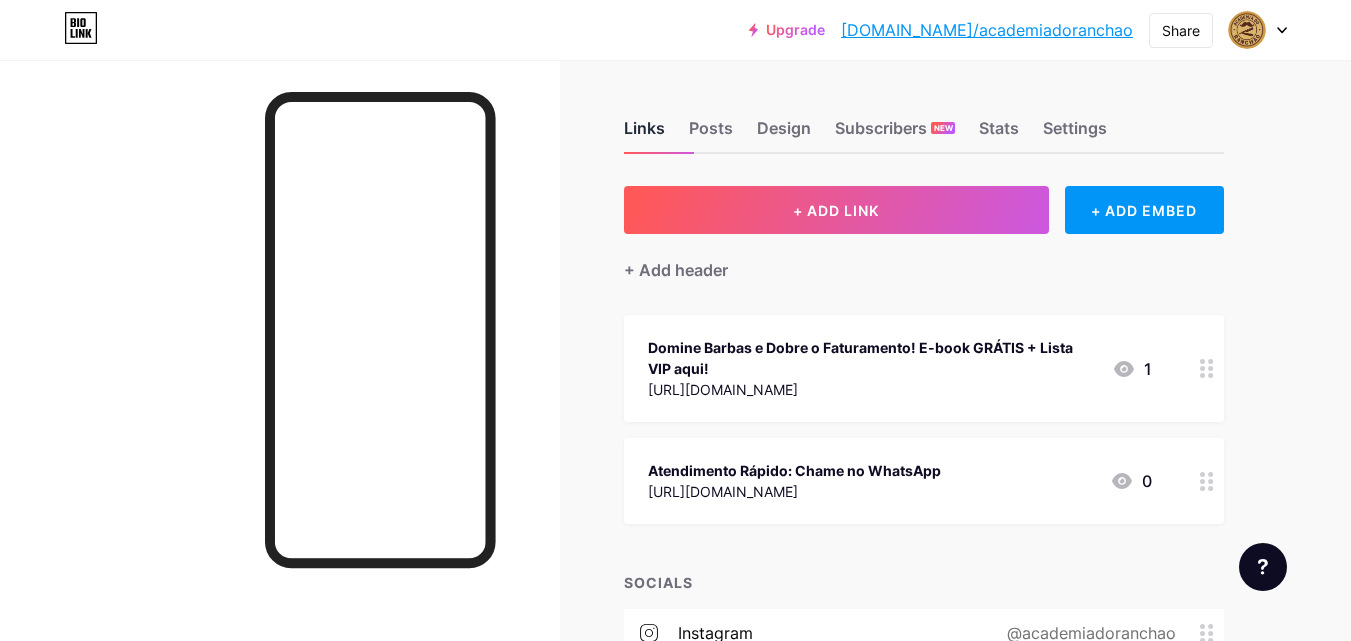 click on "Links
Posts
Design
Subscribers
NEW
Stats
Settings       + ADD LINK     + ADD EMBED
+ Add header
Domine Barbas e Dobre o Faturamento! E-book GRÁTIS + Lista VIP aqui!
[URL][DOMAIN_NAME]
1
Atendimento Rápido: Chame no WhatsApp
[URL][DOMAIN_NAME]
0
SOCIALS
instagram
@academiadoranchao
tiktok
@academia.do.ranchao
youtube
[URL][DOMAIN_NAME]               + Add socials                       Feature requests             Help center         Contact support" at bounding box center [654, 498] 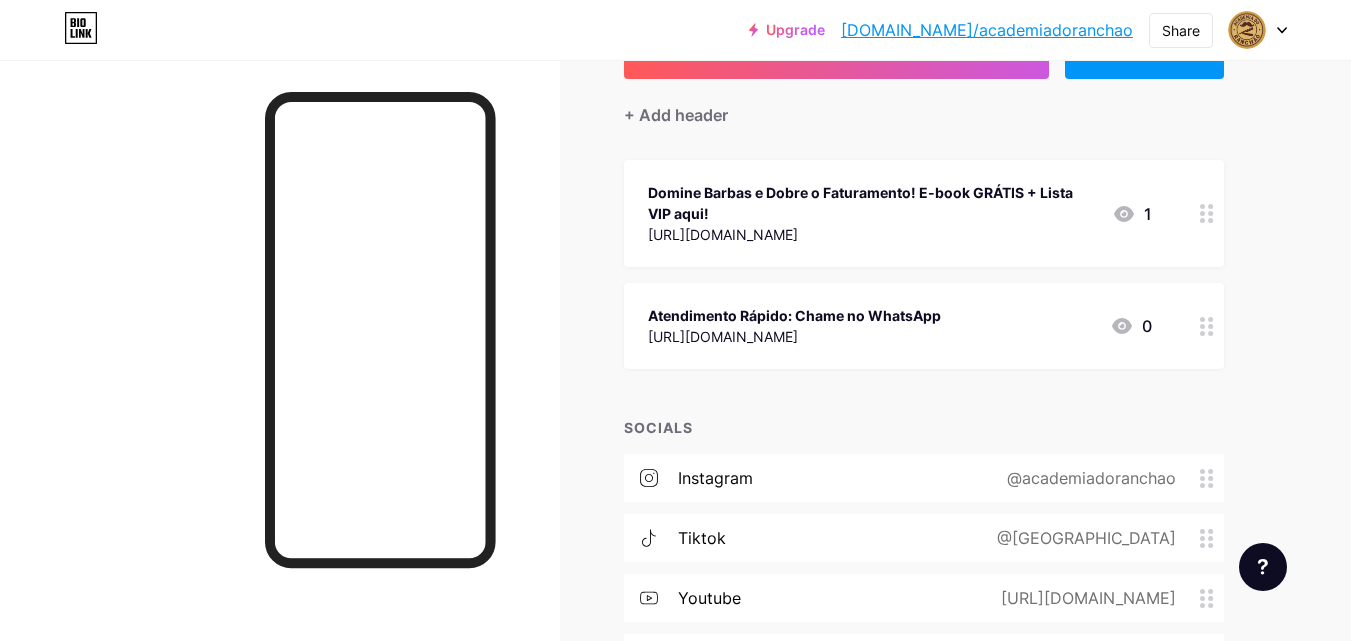 scroll, scrollTop: 0, scrollLeft: 0, axis: both 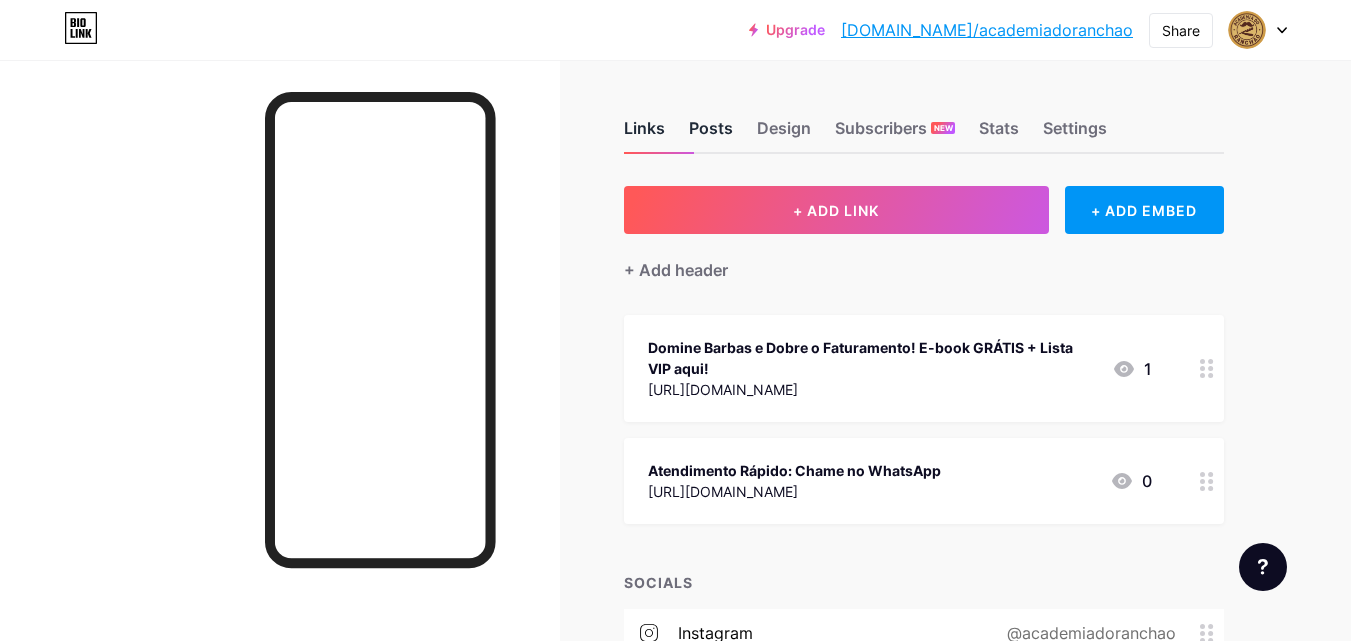 click on "Posts" at bounding box center (711, 134) 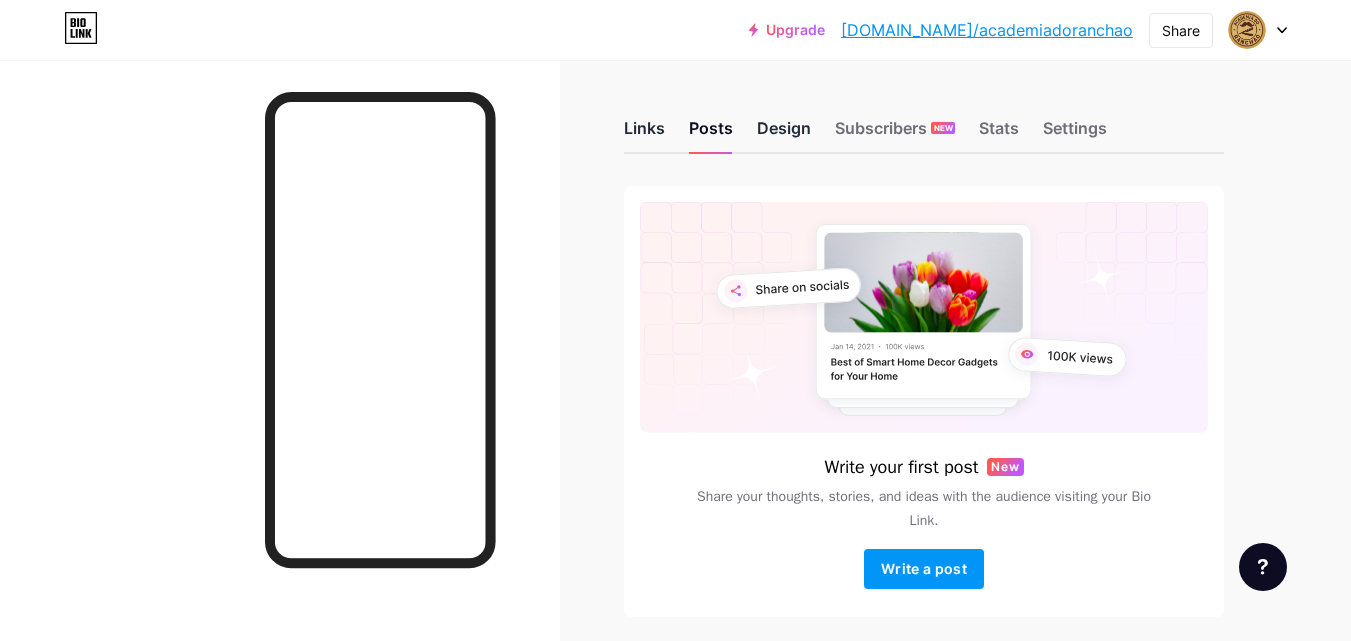 click on "Design" at bounding box center [784, 134] 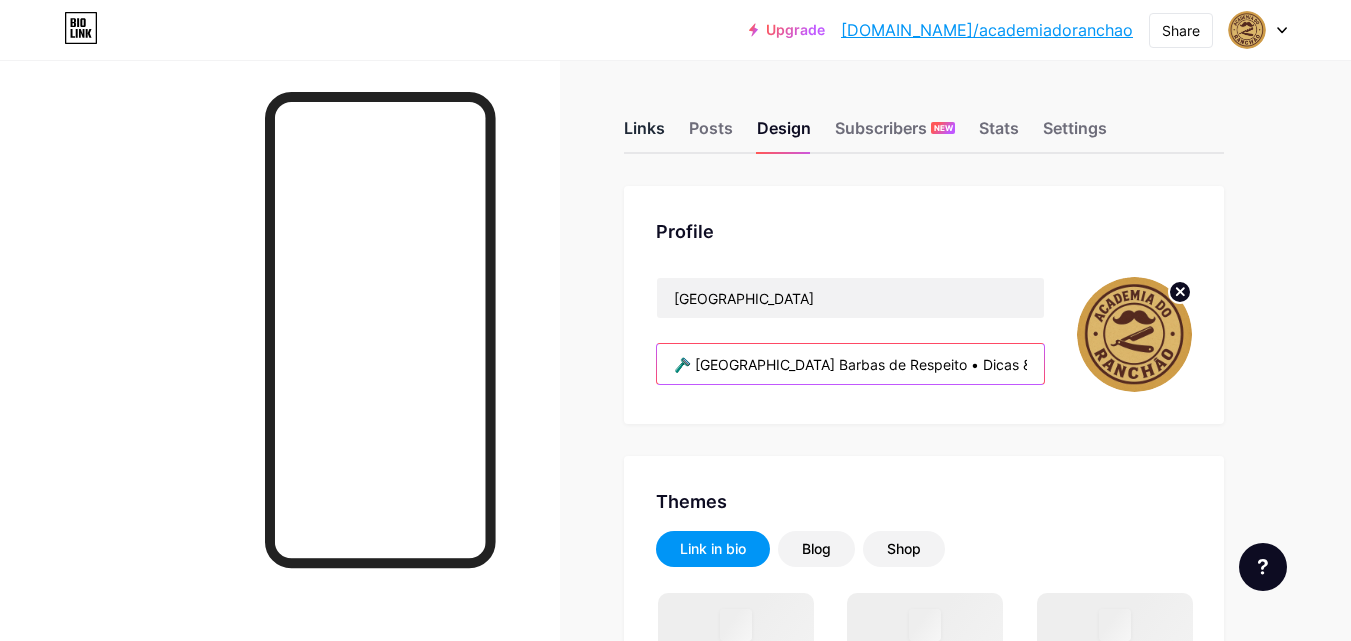 click on "🪒 [GEOGRAPHIC_DATA] Barbas de Respeito • Dicas & Cursos 🎥 Curso 100% prático em produção 📩 Entre para a lista VIP 👇" at bounding box center (850, 364) 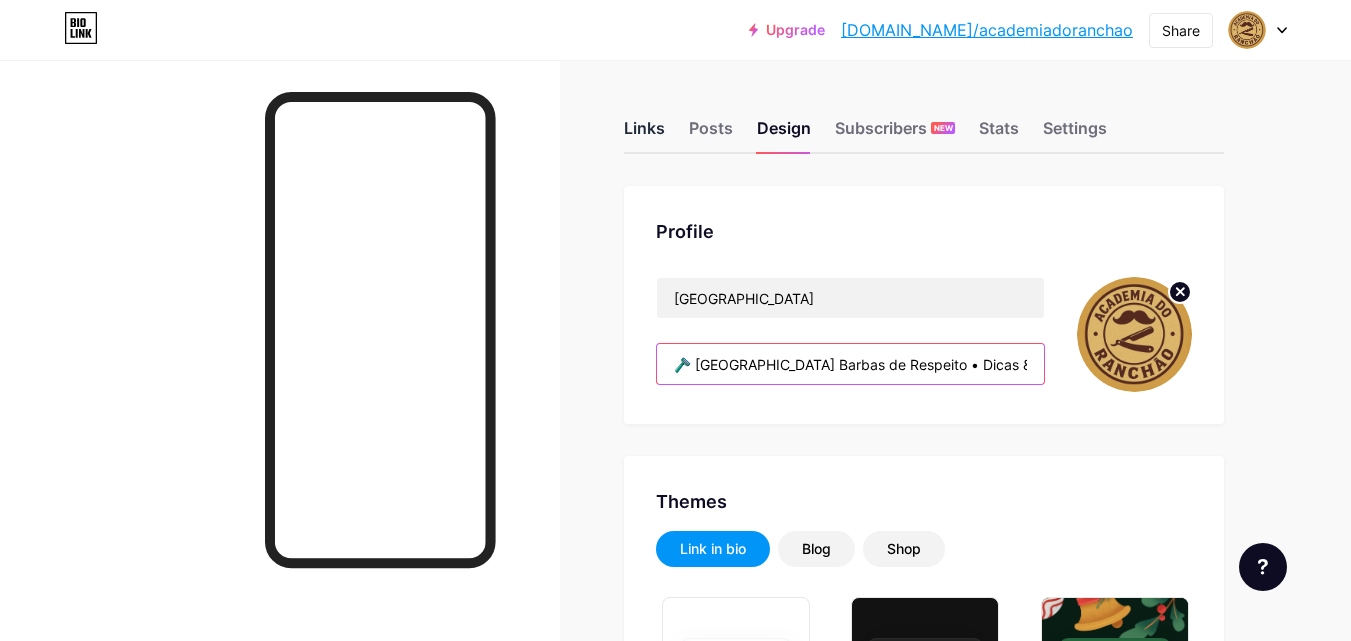 type on "#052c29" 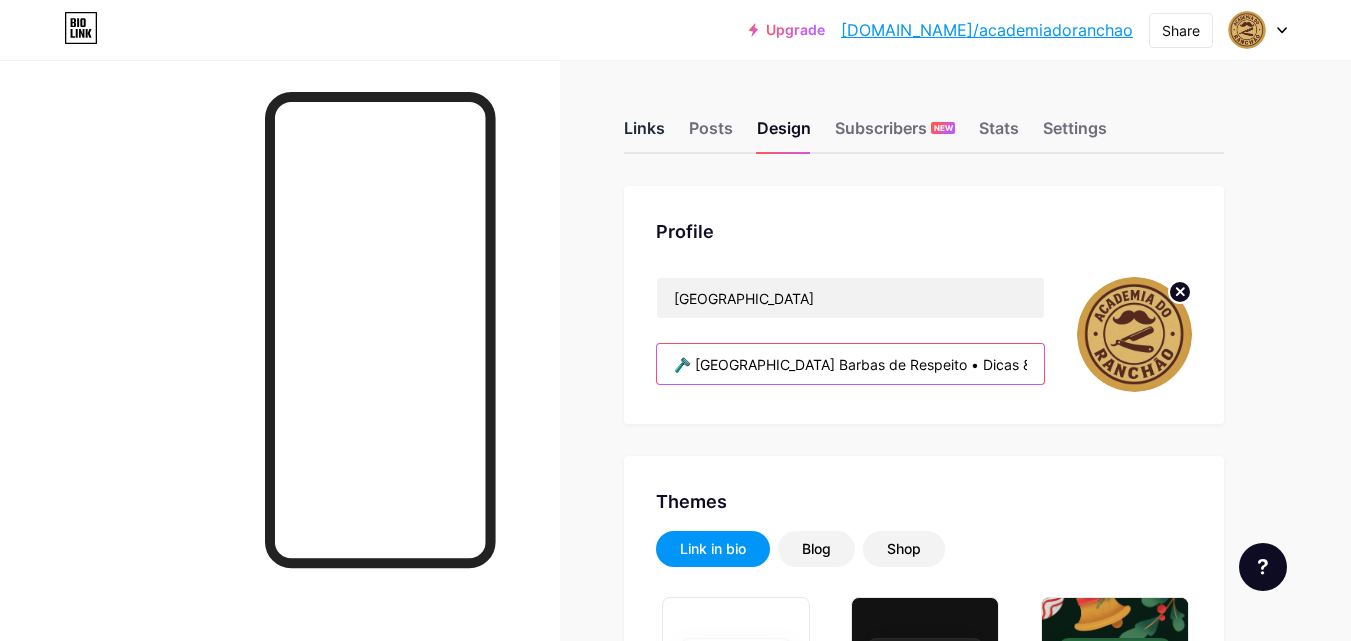 type on "#ff6b00" 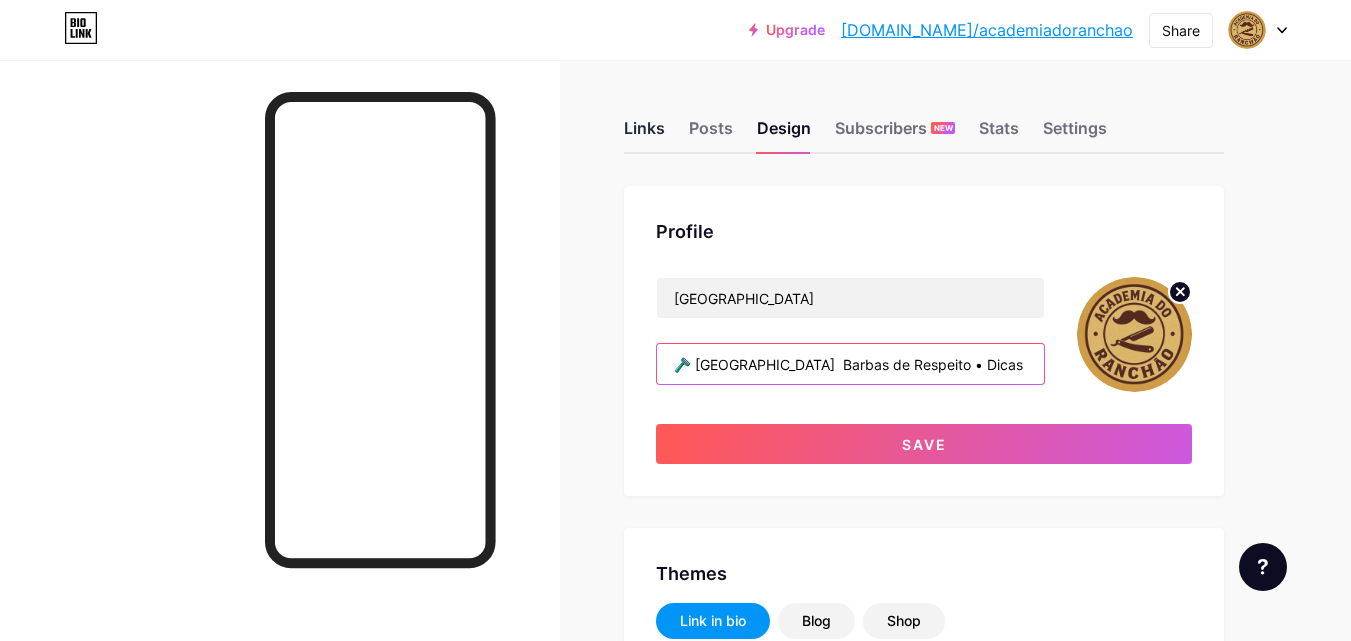 paste on "•" 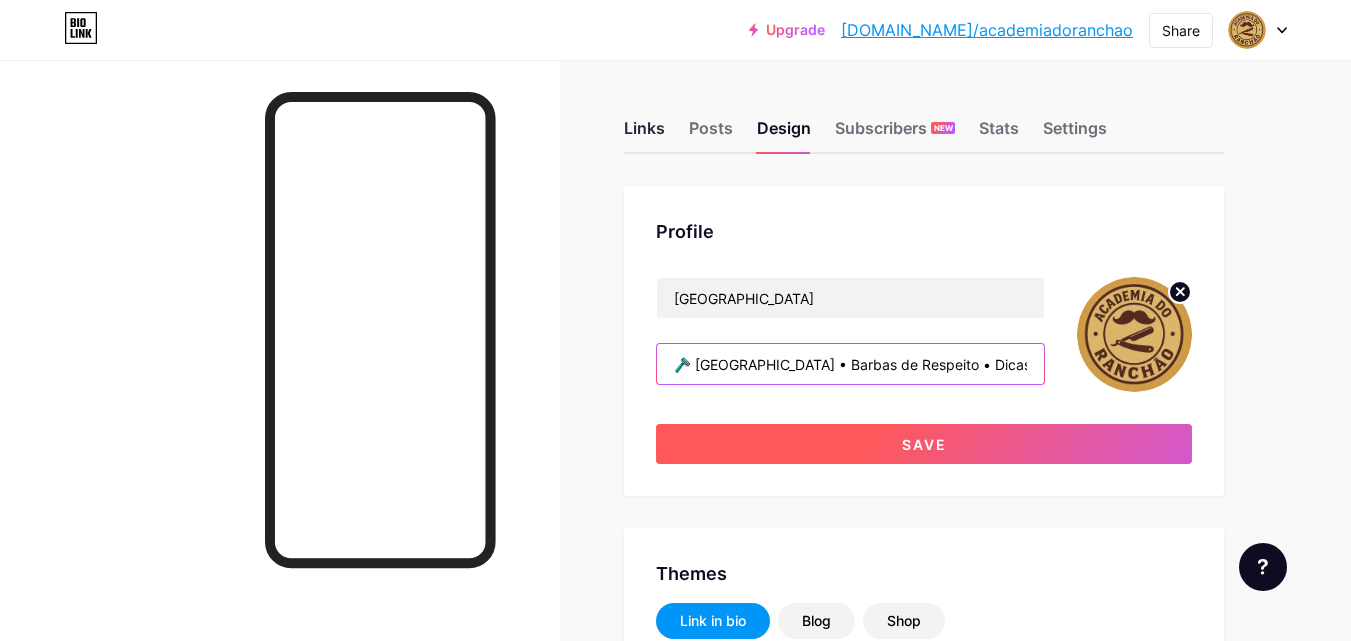 type on "🪒 [GEOGRAPHIC_DATA] • Barbas de Respeito • Dicas & Cursos 🎥 Curso 100% prático em produção 📩 Entre para a lista VIP 👇" 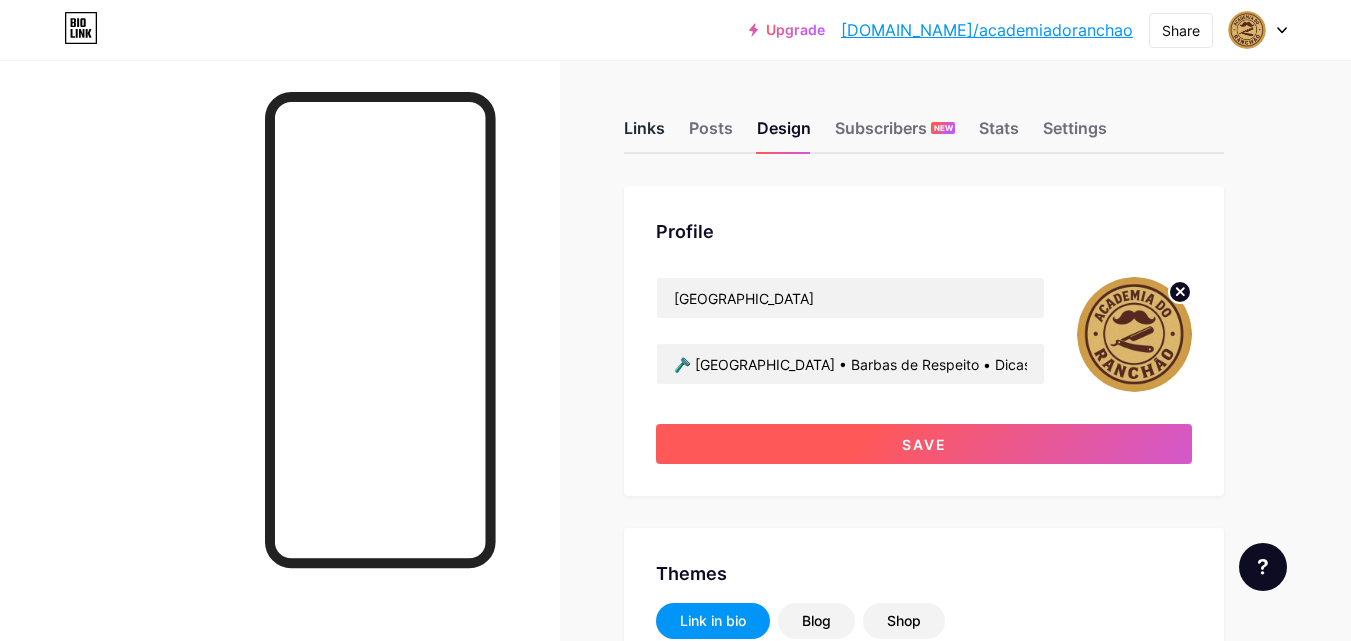click on "Save" at bounding box center (924, 444) 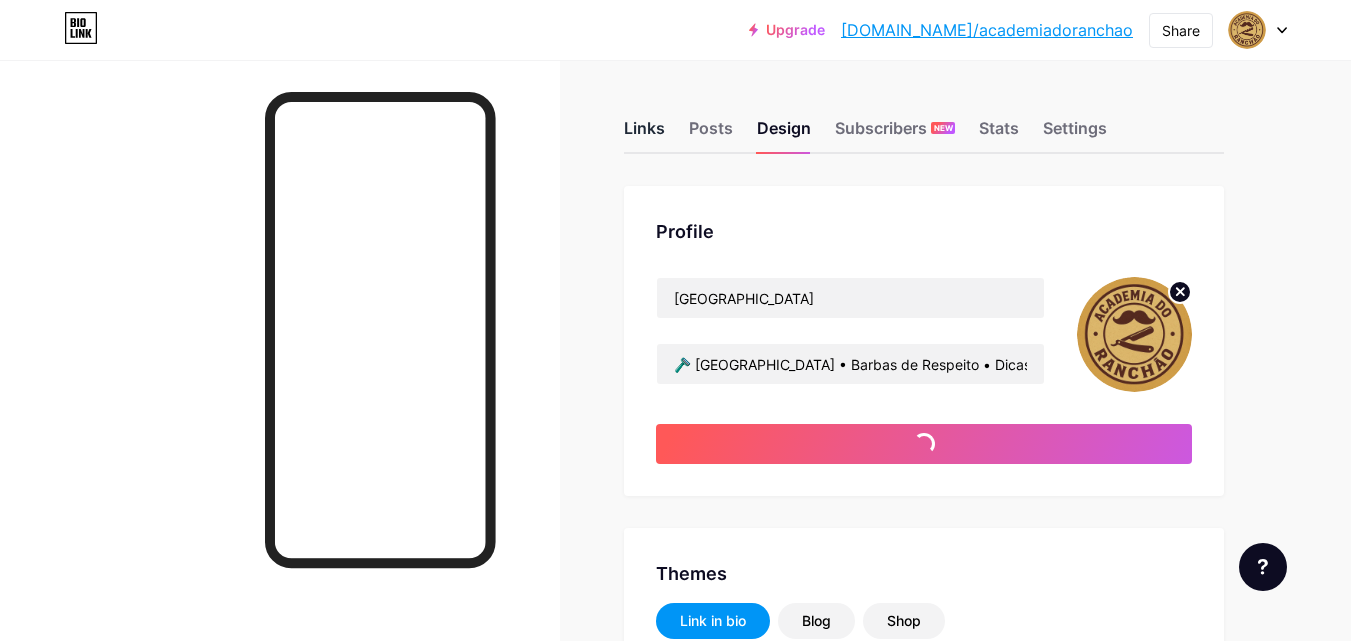 type on "#052c29" 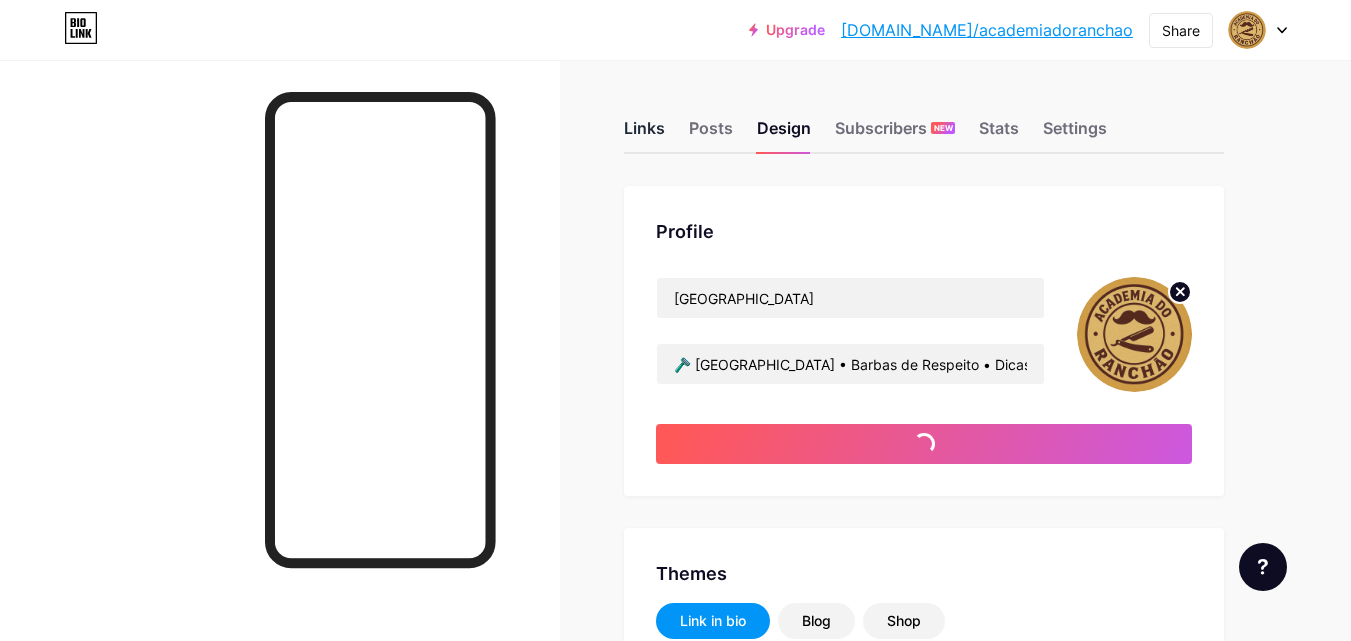 type on "#ffffff" 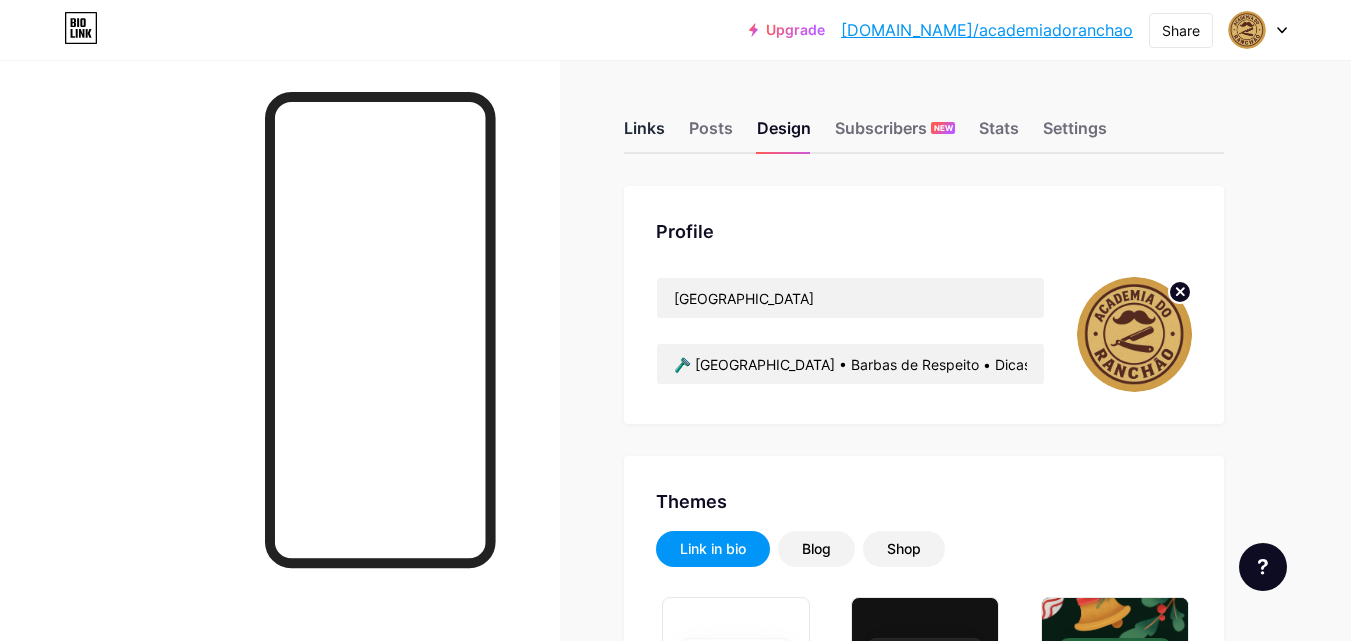click on "Links
Posts
Design
Subscribers
NEW
Stats
Settings     Profile   Academia do Ranchão     🪒 [GEOGRAPHIC_DATA] • Barbas de Respeito • Dicas & Cursos 🎥 Curso 100% prático em produção 📩 Entre para a lista VIP 👇                   Themes   Link in bio   Blog   Shop       Basics       Carbon       Xmas 23       Pride       Glitch       Winter · Live       Glassy · Live       Chameleon · Live       Rainy Night · Live       Neon · Live       Summer       Retro       Strawberry · Live       Desert       Sunny       Autumn       Leaf       Clear Sky       Blush       Unicorn       Minimal       Cloudy       Shadow     Create your own           Changes saved     Background         Color           Video             Image           #052c29     Button       #ff6b00   Font   Inter Poppins EB Garamond TEKO BALSAMIQ SANS Kite One PT Sans Quicksand DM Sans     #ffffff   Changes saved     Position to display socials                 Top" at bounding box center [654, 2368] 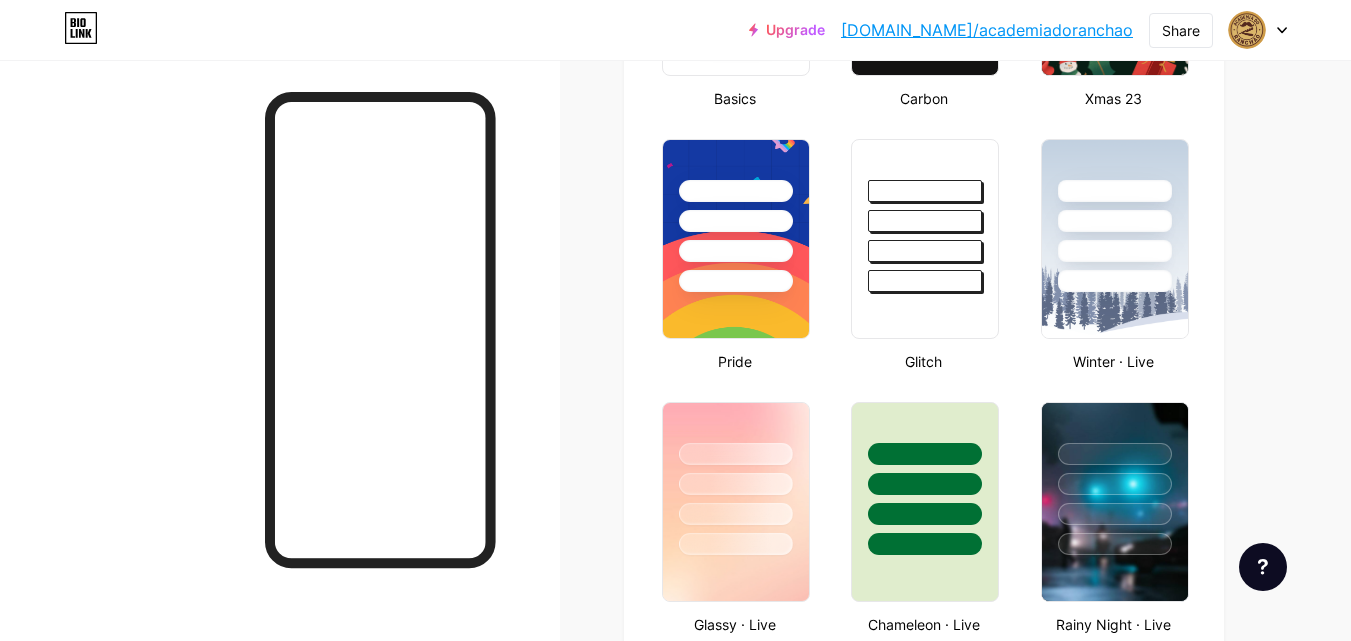 scroll, scrollTop: 800, scrollLeft: 0, axis: vertical 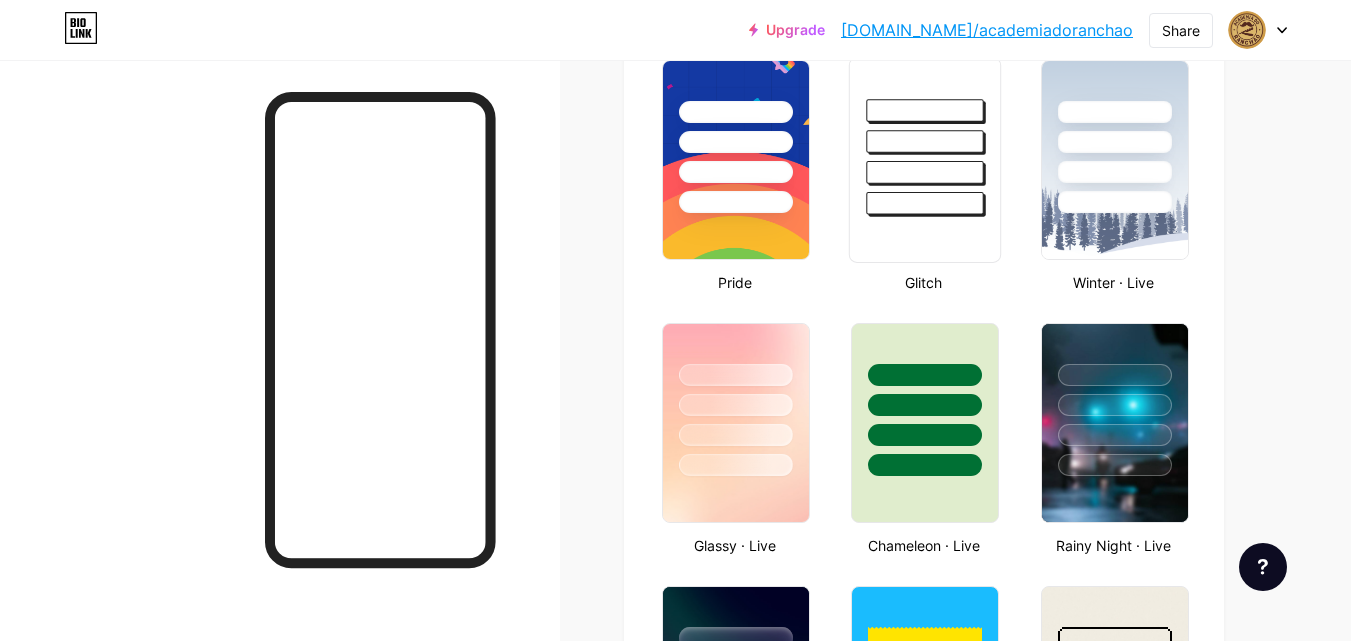click at bounding box center (925, 172) 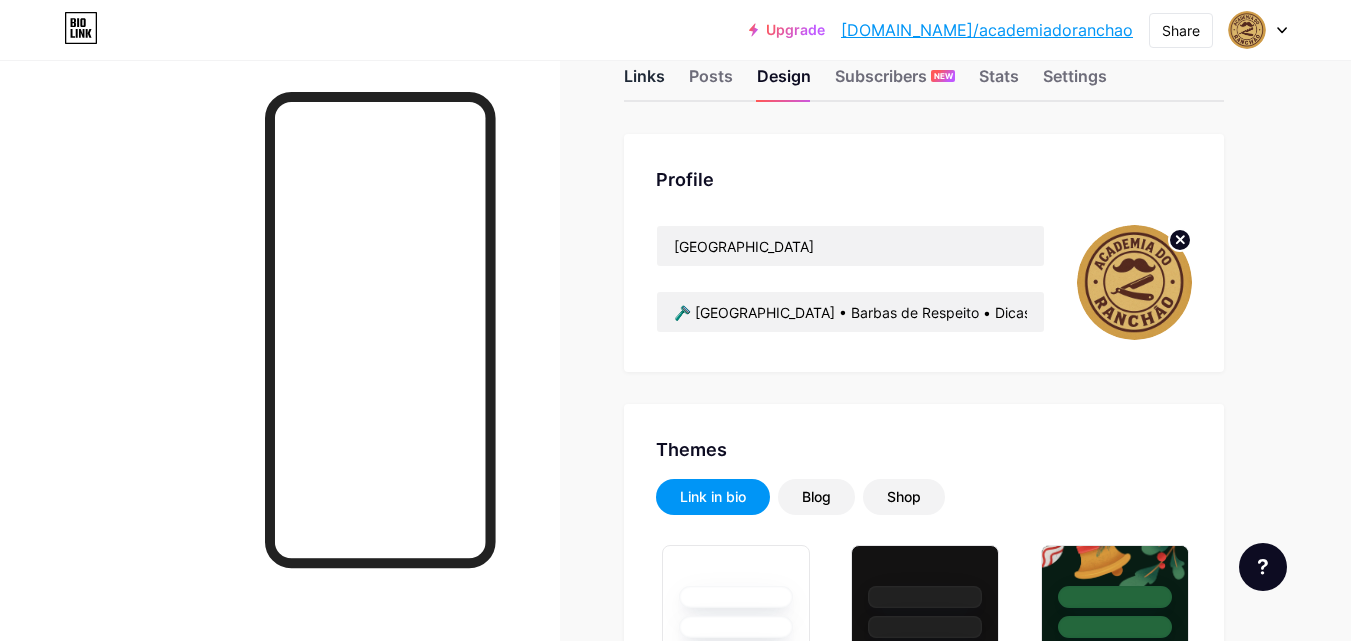 scroll, scrollTop: 0, scrollLeft: 0, axis: both 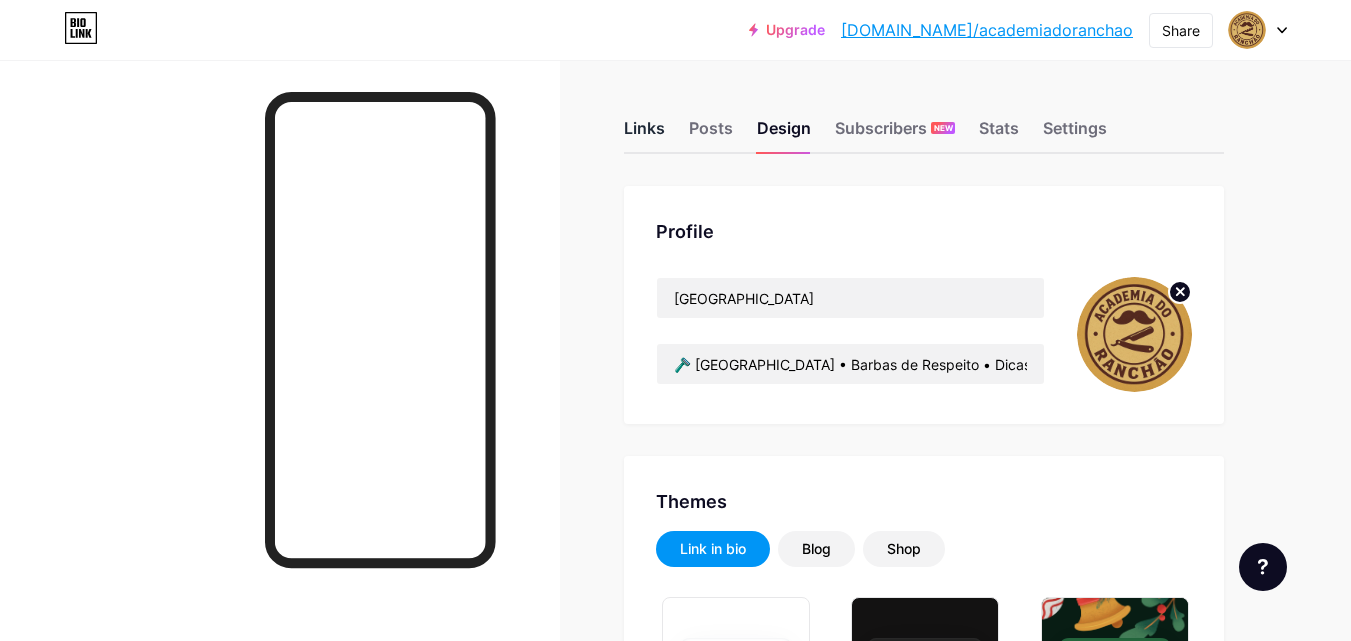 click on "Links" at bounding box center [644, 134] 